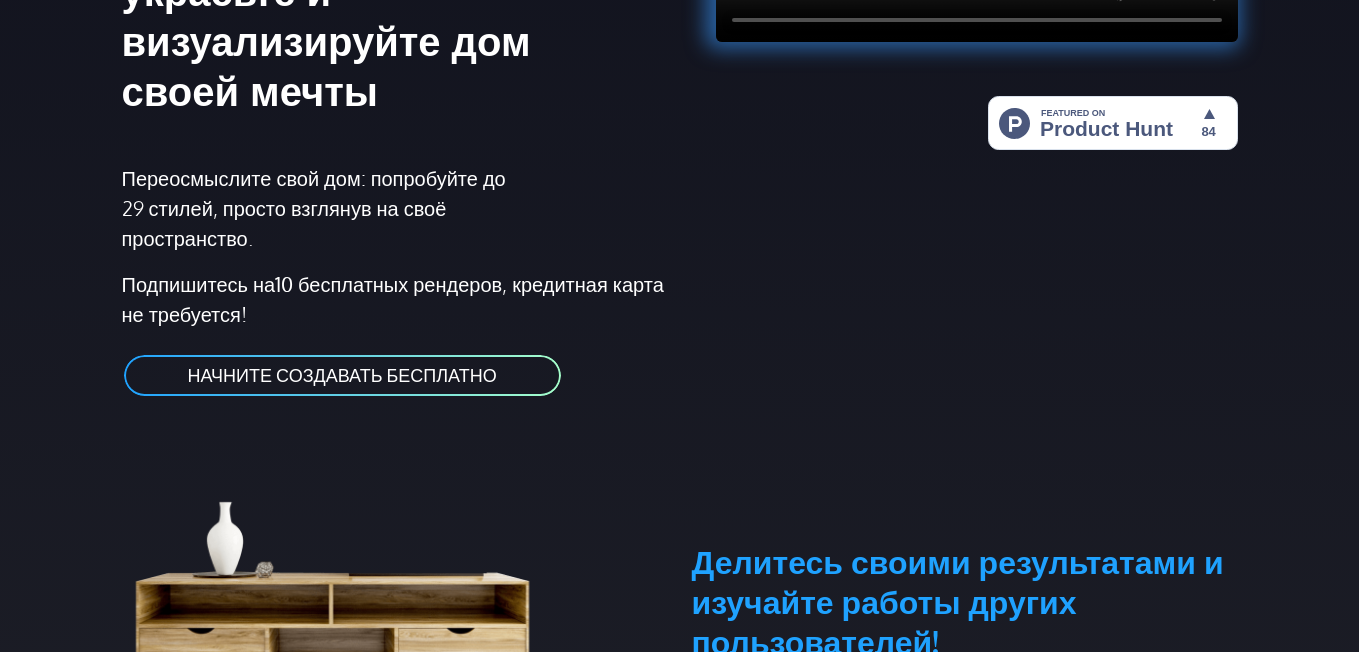 scroll, scrollTop: 600, scrollLeft: 0, axis: vertical 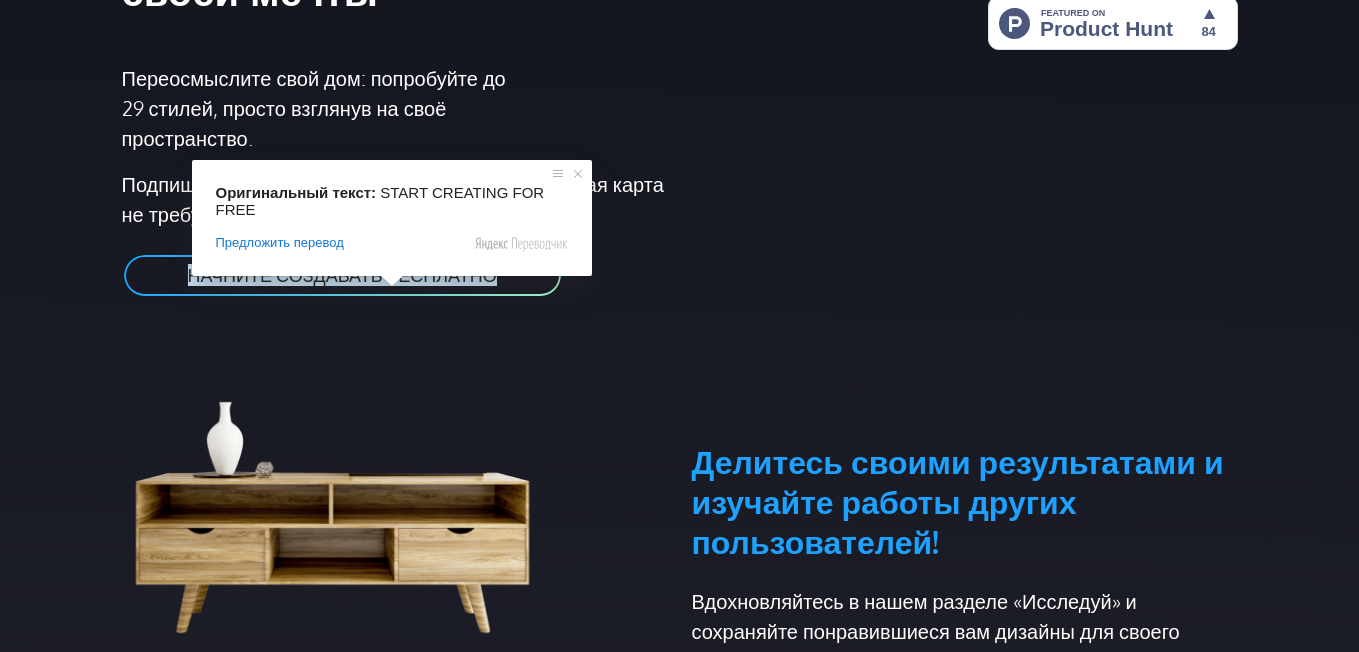 click on "НАЧНИТЕ СОЗДАВАТЬ БЕСПЛАТНО" at bounding box center (342, 275) 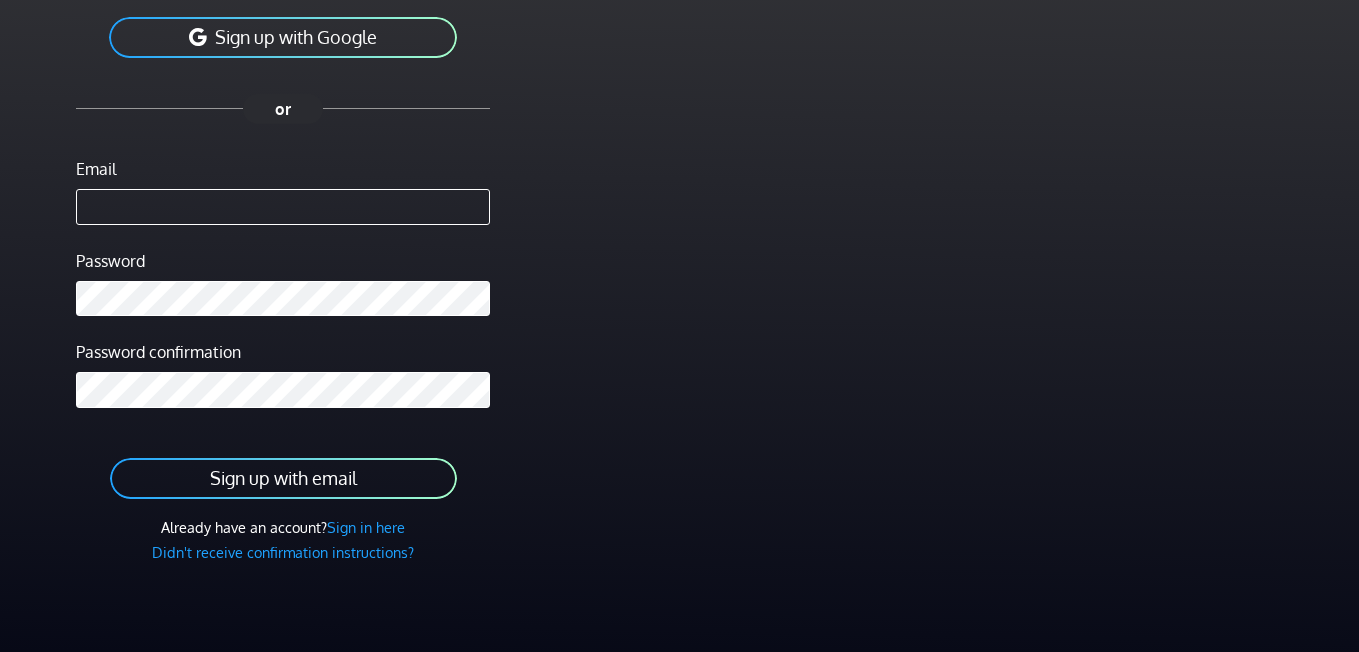 scroll, scrollTop: 0, scrollLeft: 0, axis: both 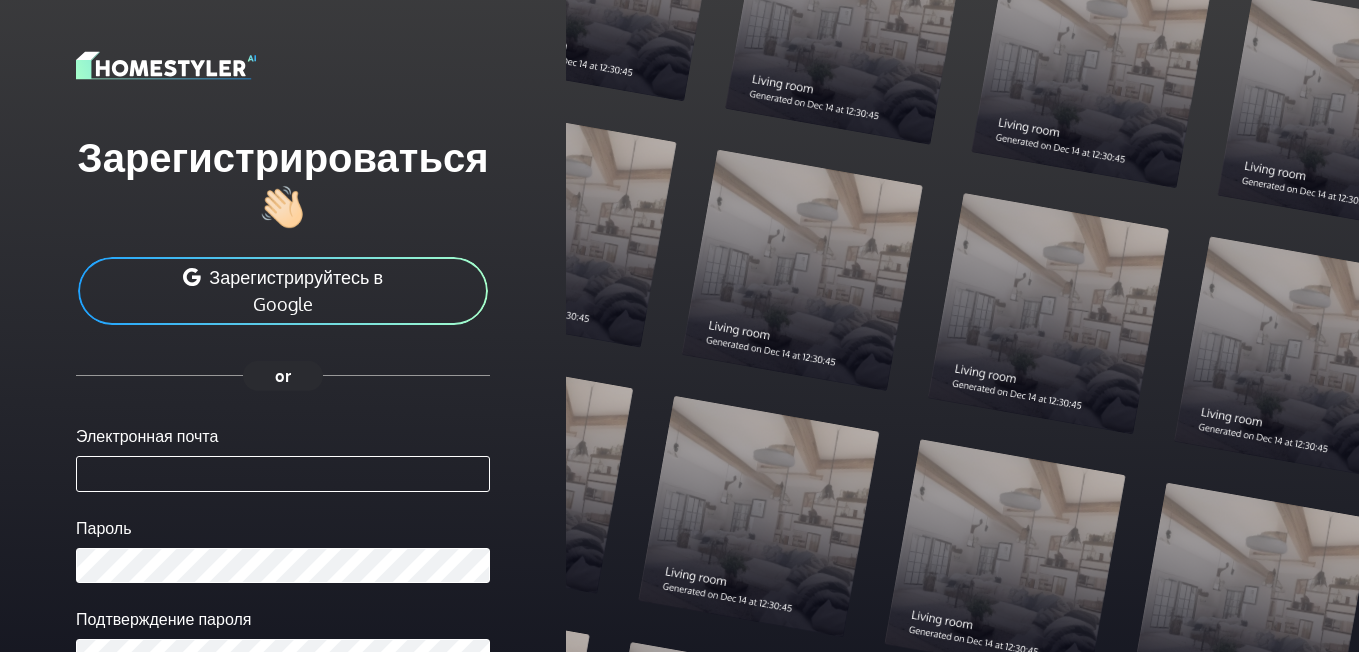 click on "Электронная почта" at bounding box center [283, 474] 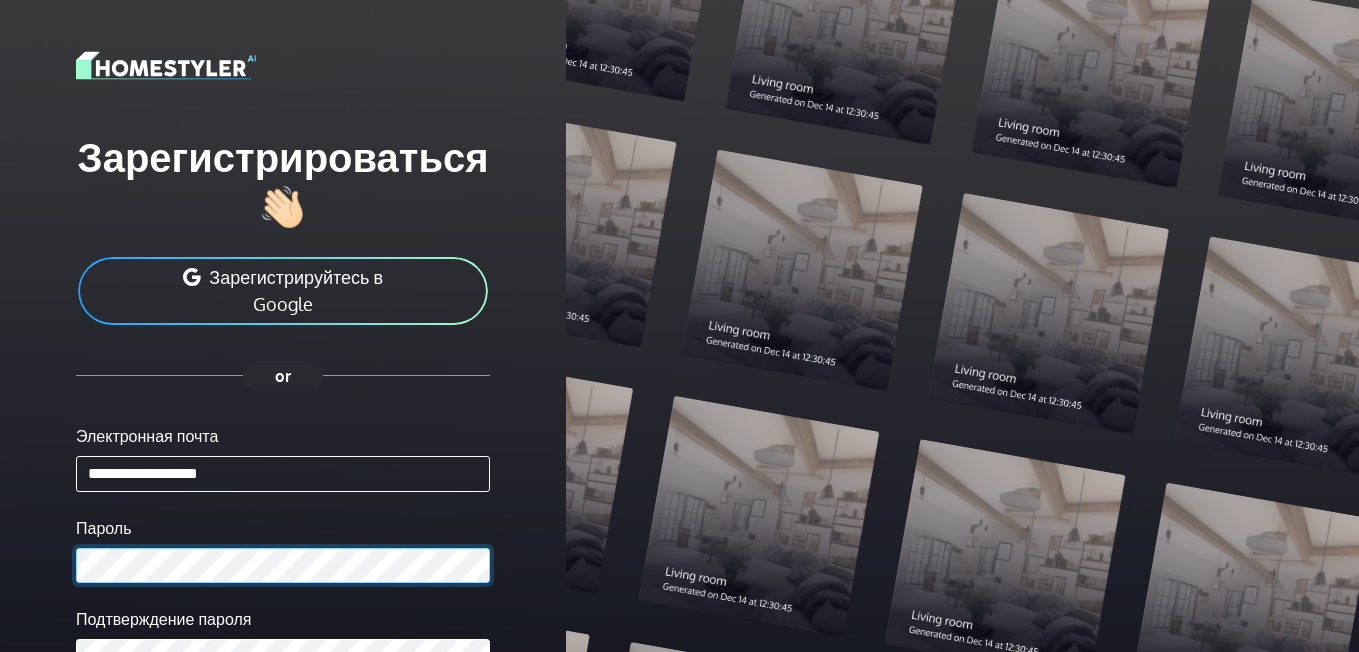 scroll, scrollTop: 294, scrollLeft: 0, axis: vertical 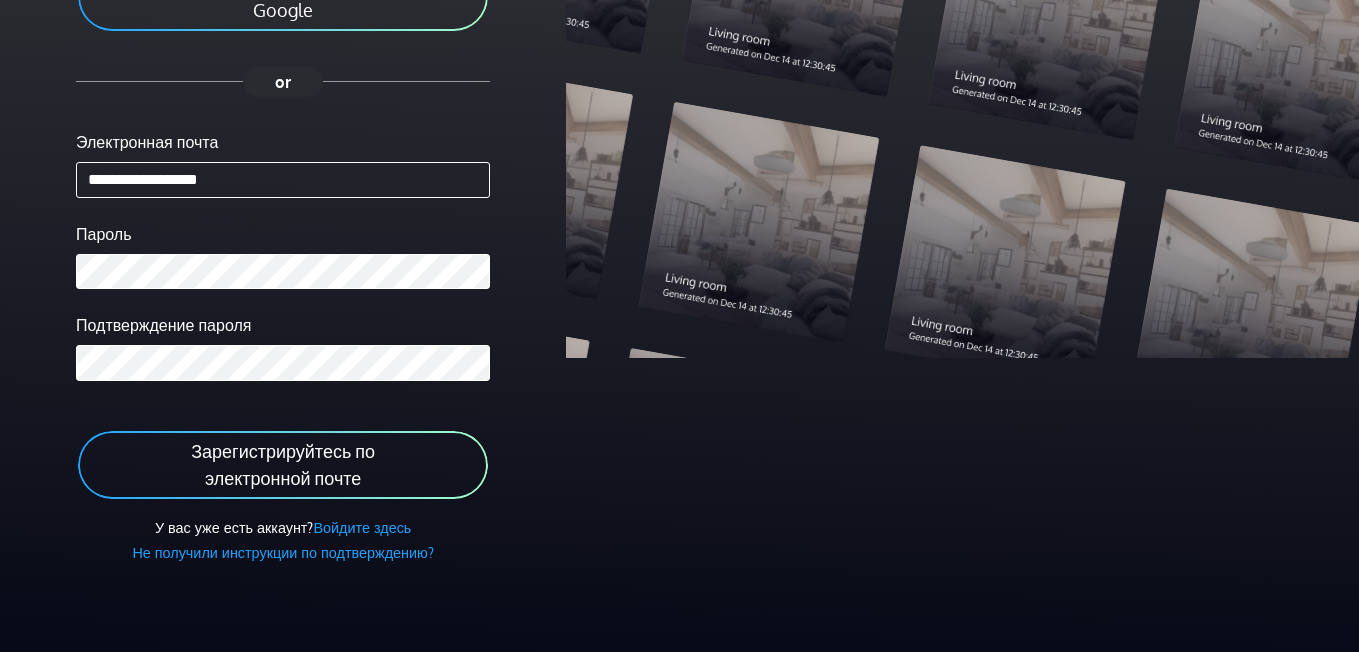 click on "Зарегистрируйтесь по электронной почте" at bounding box center [283, 464] 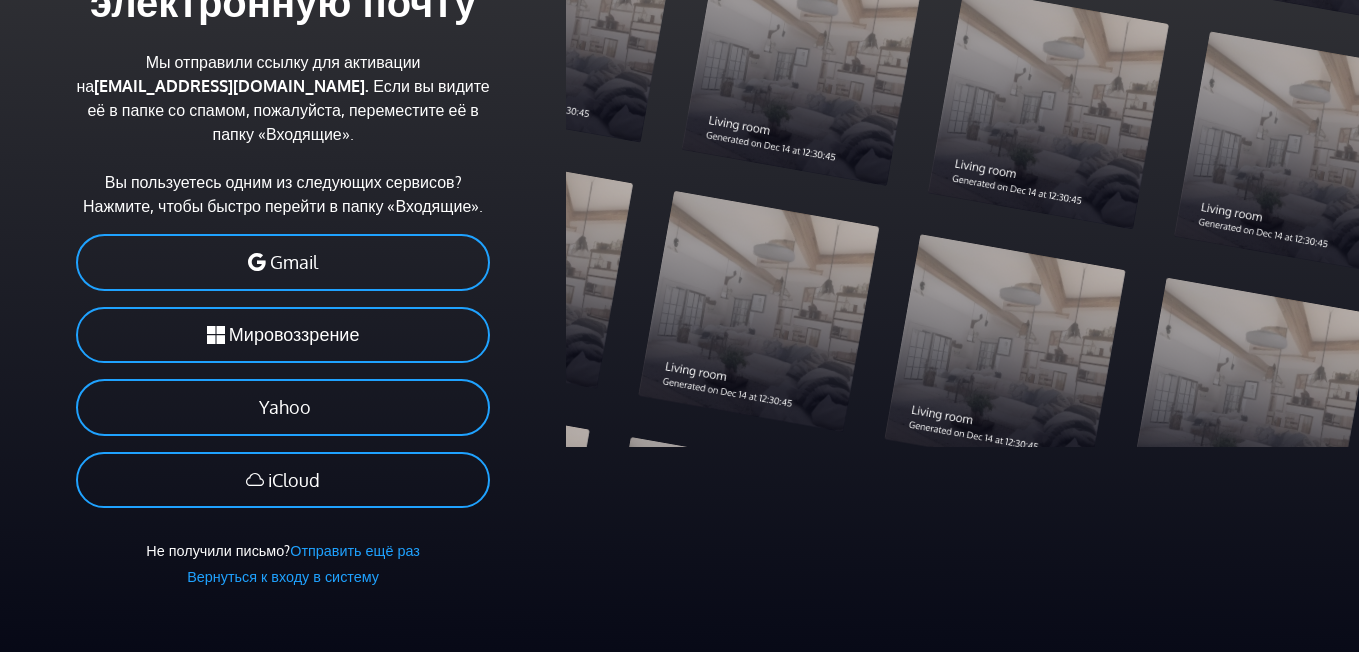 scroll, scrollTop: 0, scrollLeft: 0, axis: both 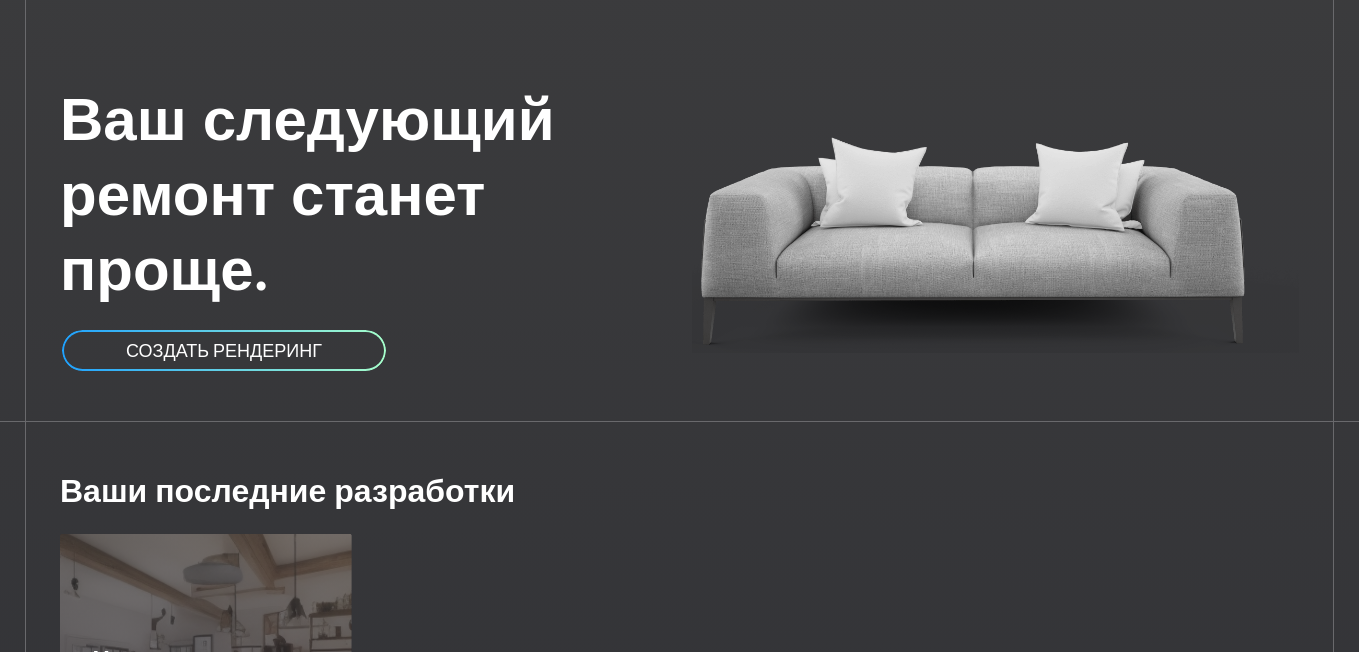 click on "СОЗДАТЬ РЕНДЕРИНГ" at bounding box center (224, 350) 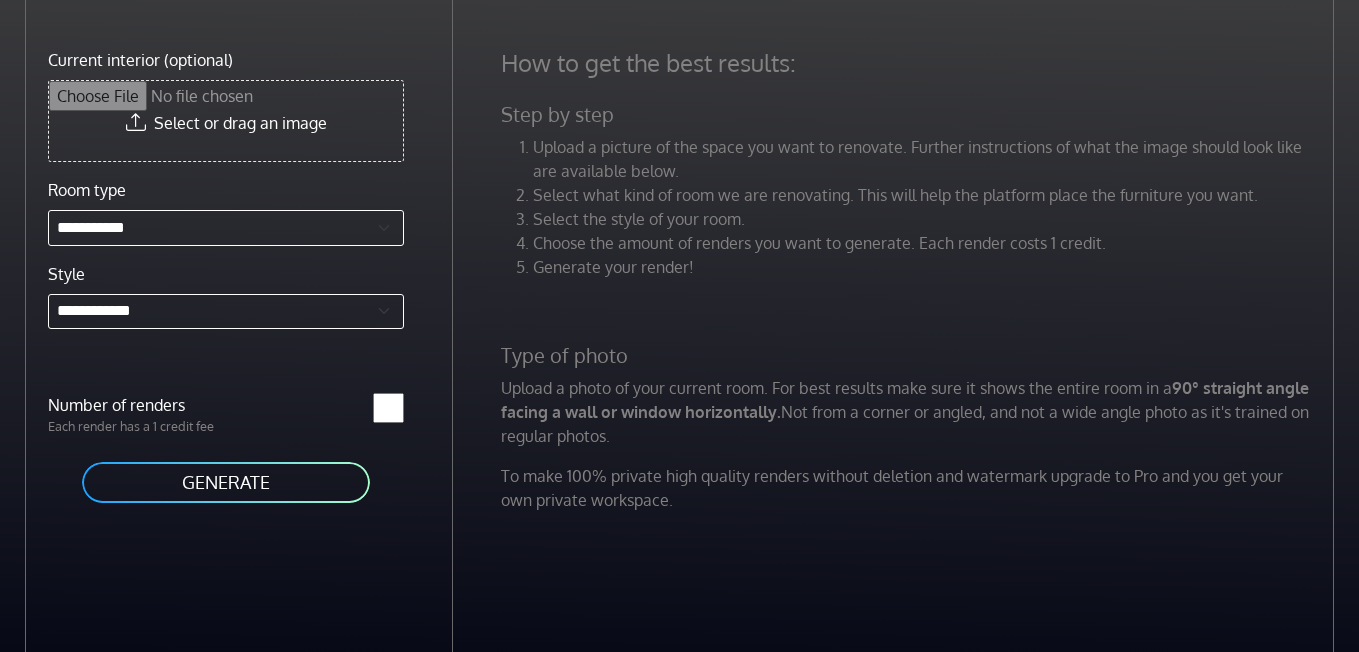 scroll, scrollTop: 0, scrollLeft: 0, axis: both 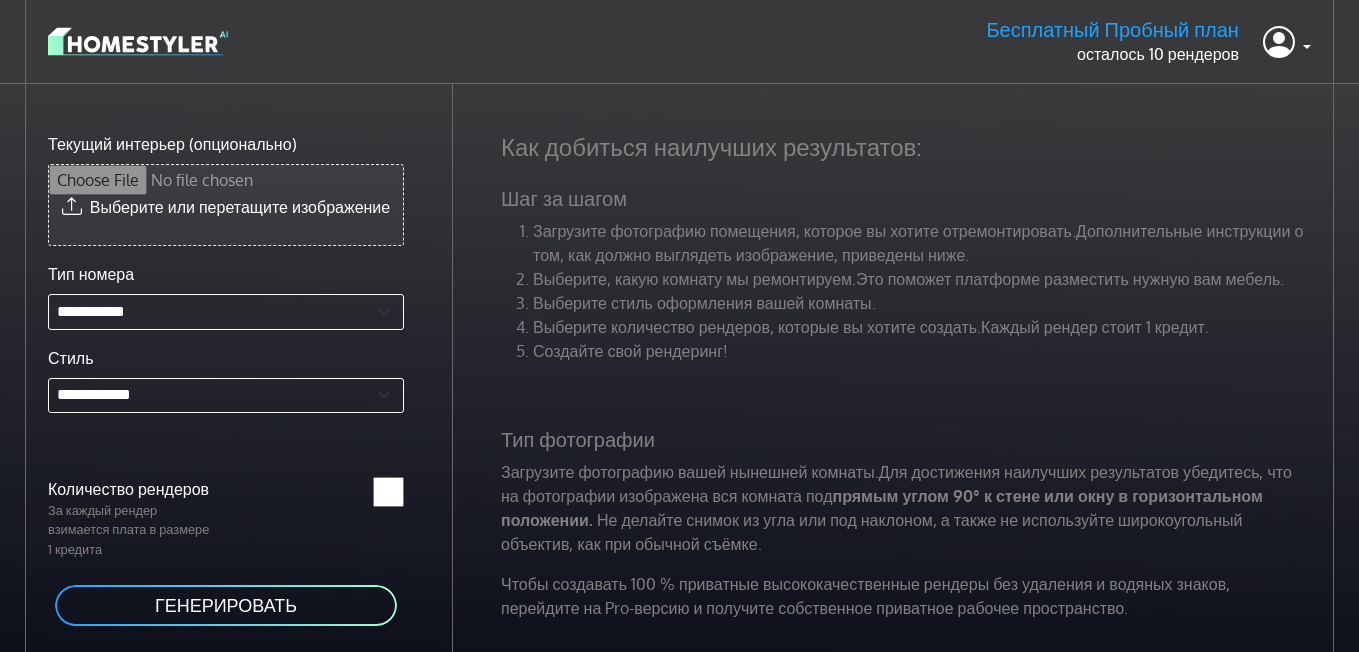 click on "Текущий интерьер (опционально)" at bounding box center [226, 205] 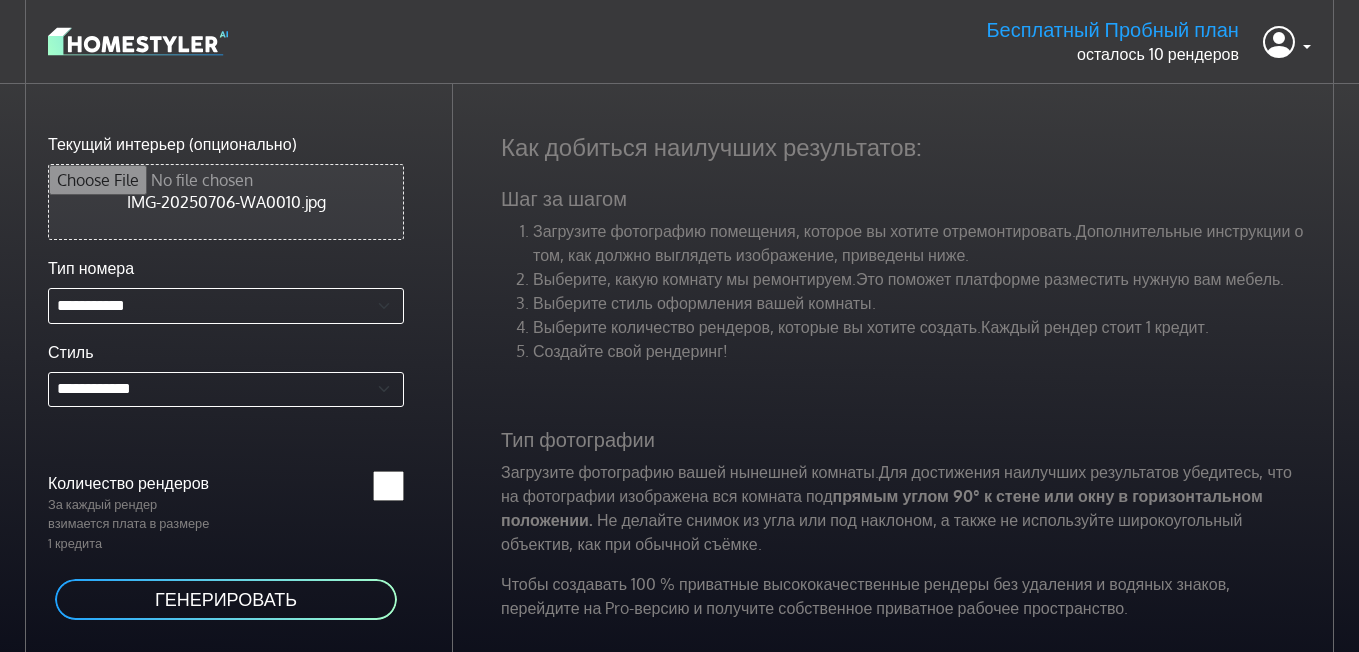 scroll, scrollTop: 84, scrollLeft: 0, axis: vertical 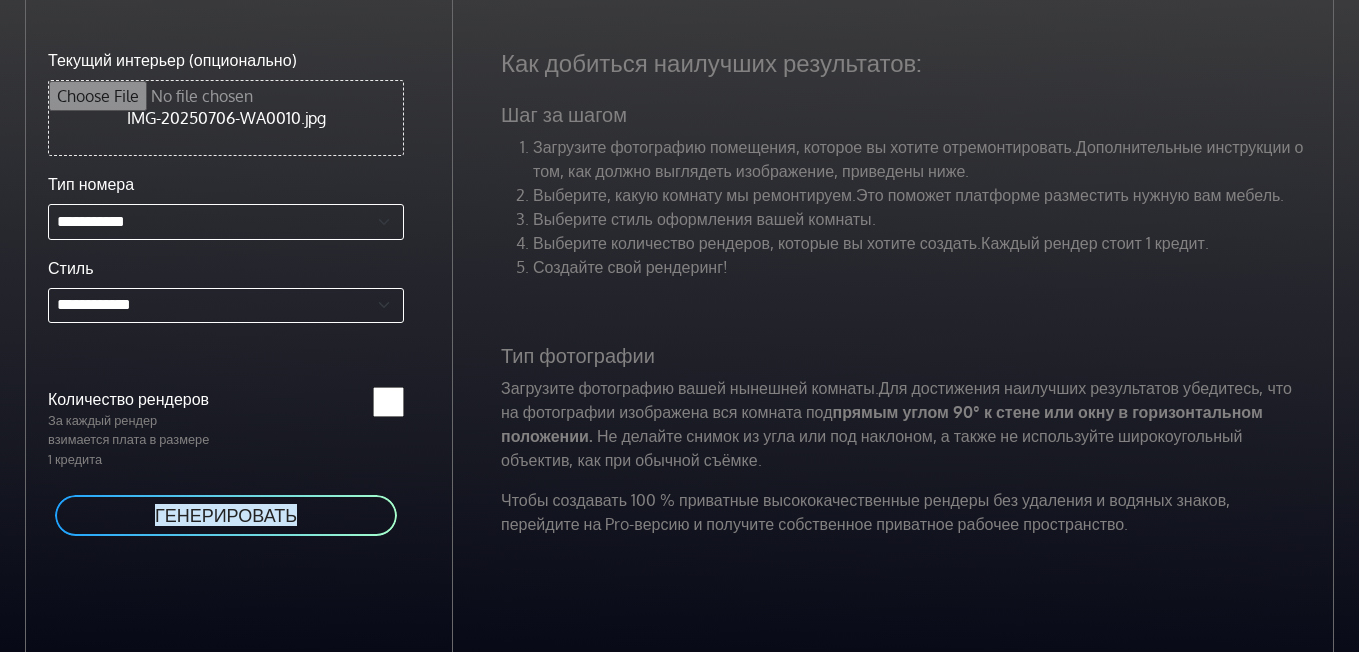 click on "ГЕНЕРИРОВАТЬ" at bounding box center (226, 515) 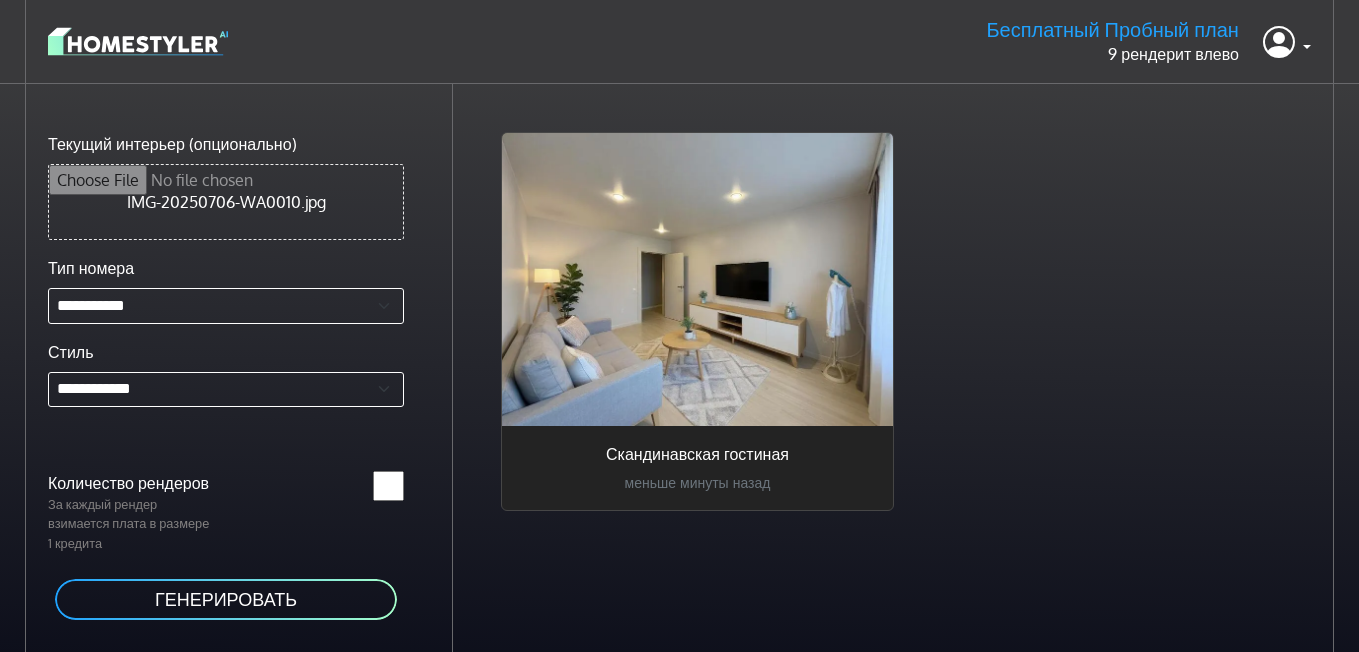 scroll, scrollTop: 84, scrollLeft: 0, axis: vertical 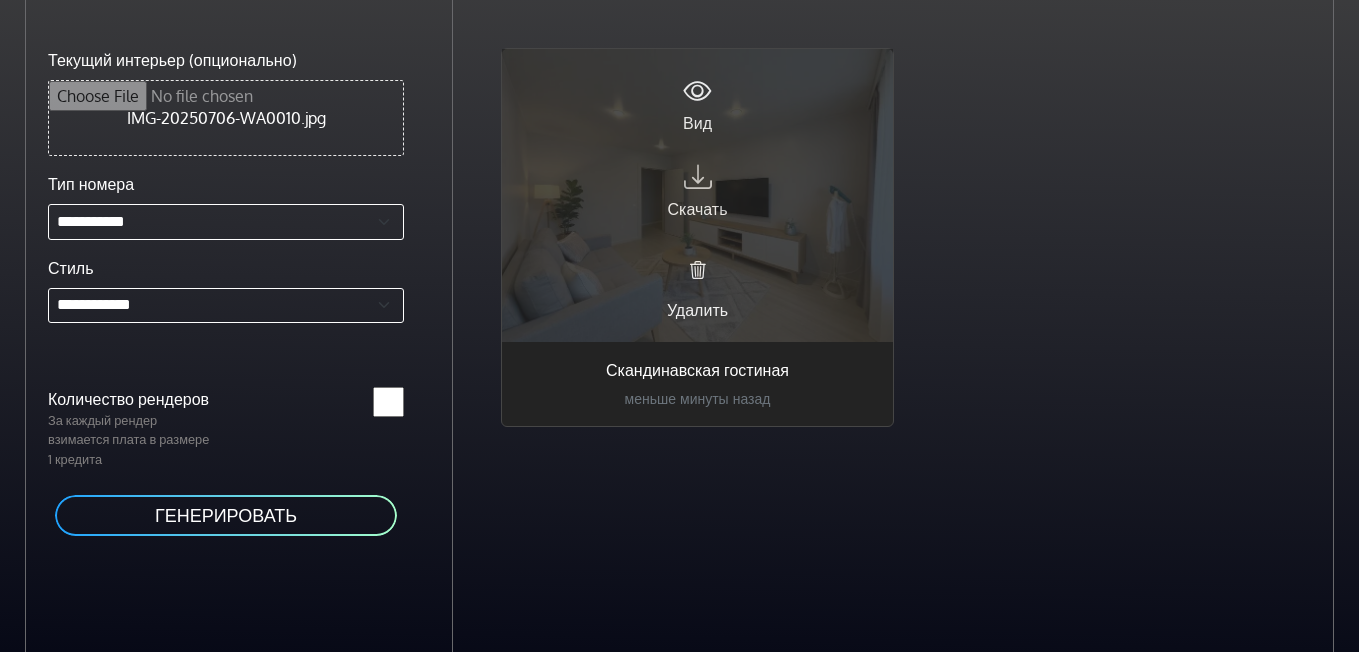 click at bounding box center (698, 176) 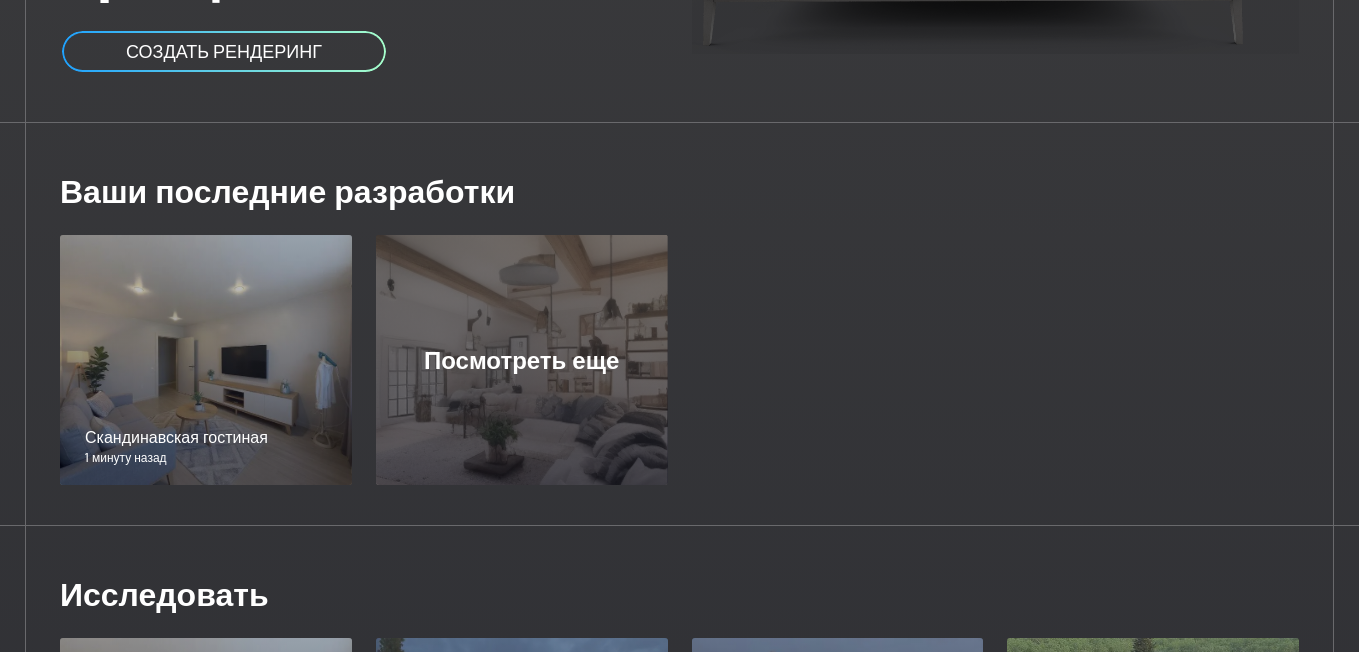 scroll, scrollTop: 300, scrollLeft: 0, axis: vertical 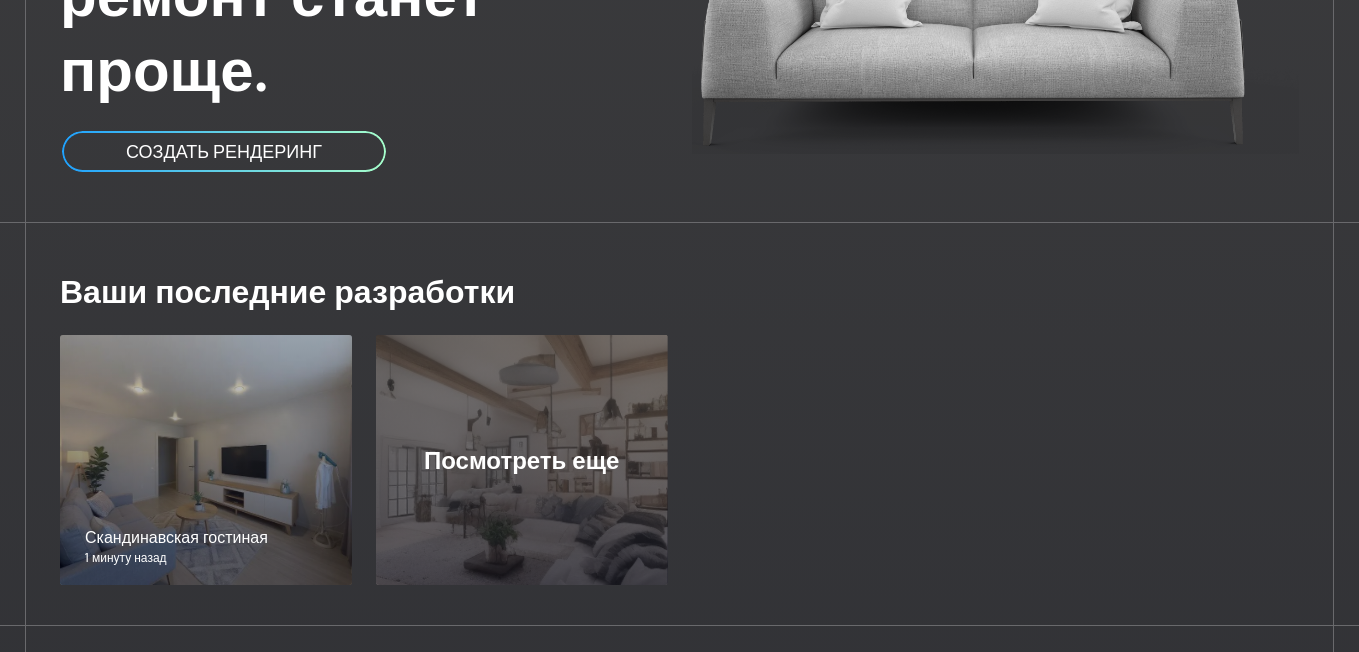 click on "СОЗДАТЬ РЕНДЕРИНГ" at bounding box center (224, 151) 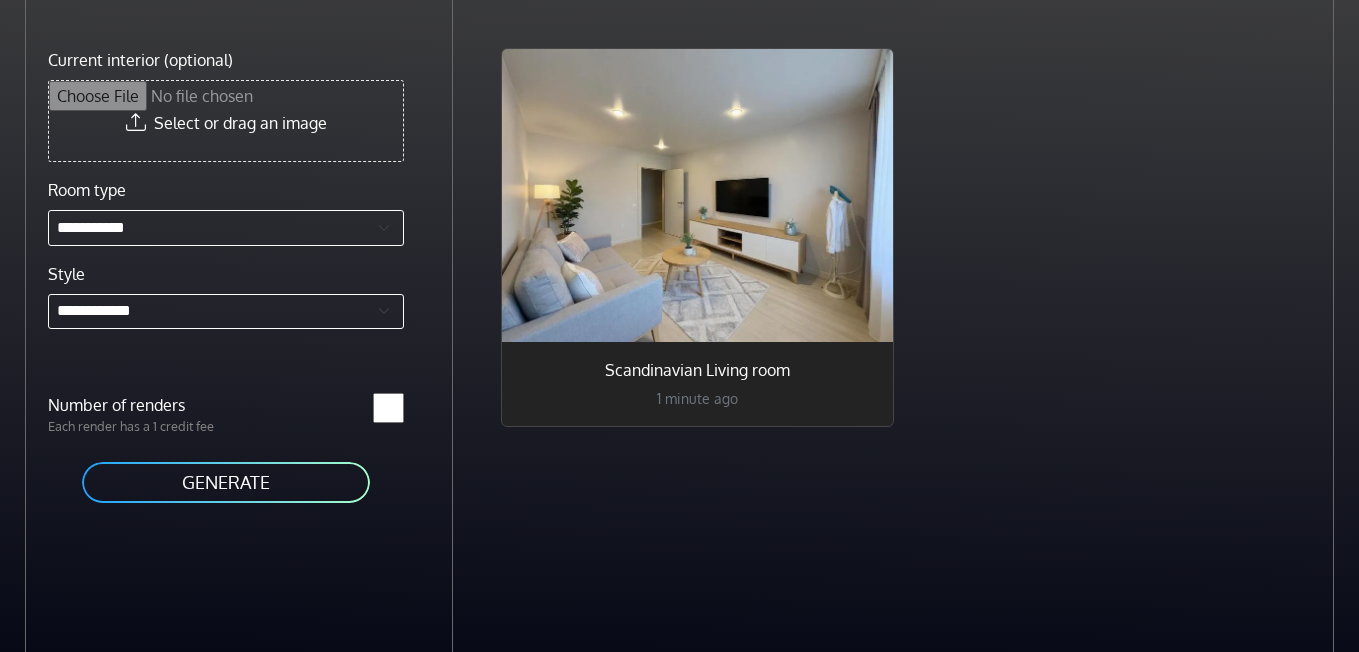 scroll, scrollTop: 0, scrollLeft: 0, axis: both 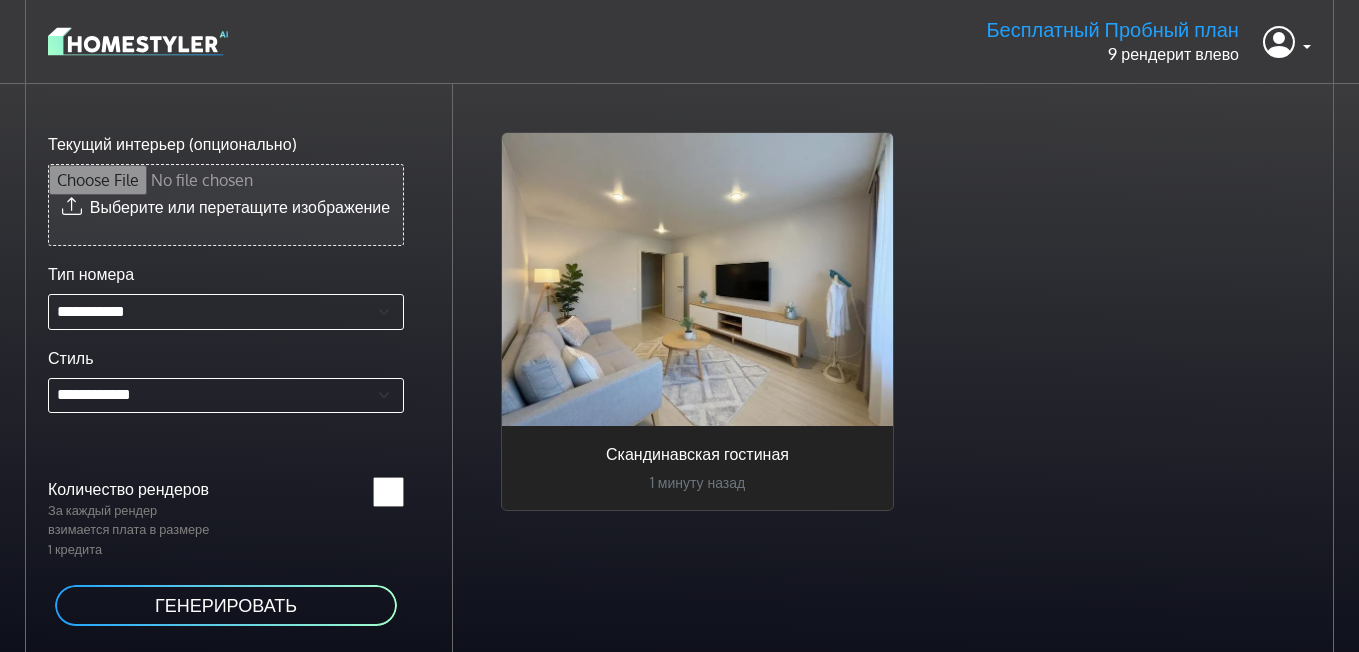 click on "Текущий интерьер (опционально)" at bounding box center [226, 205] 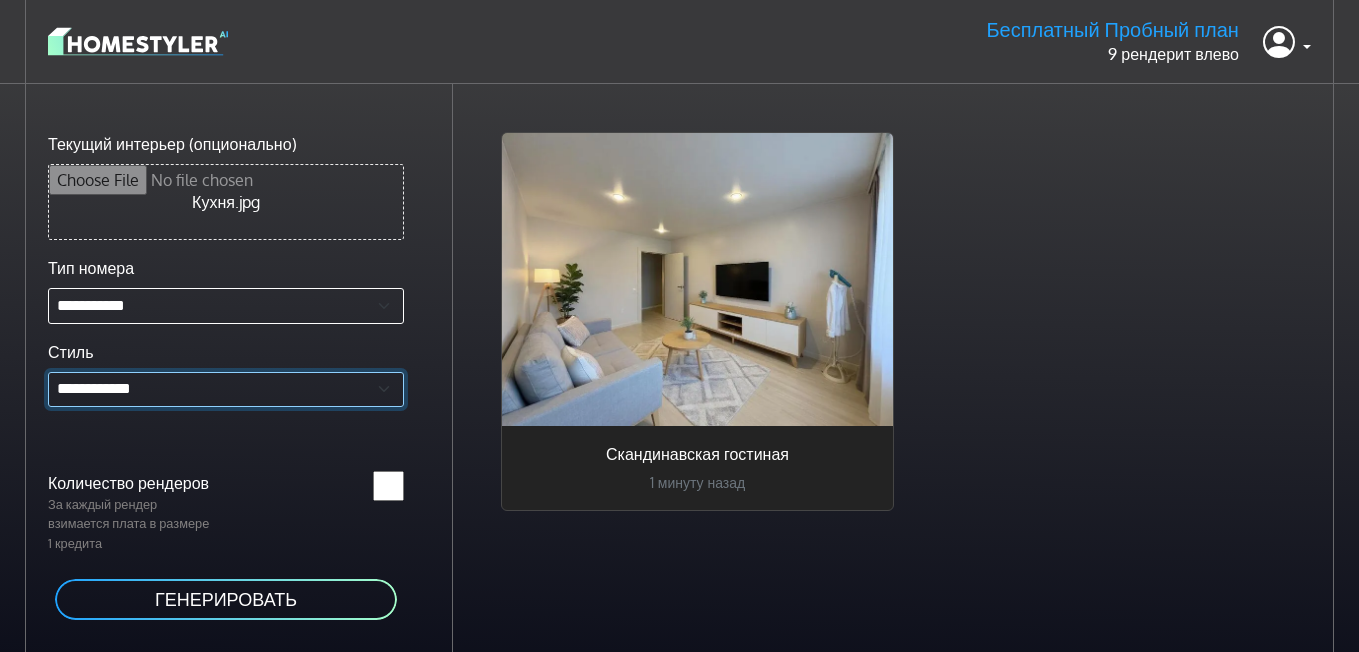 click on "**********" at bounding box center [226, 390] 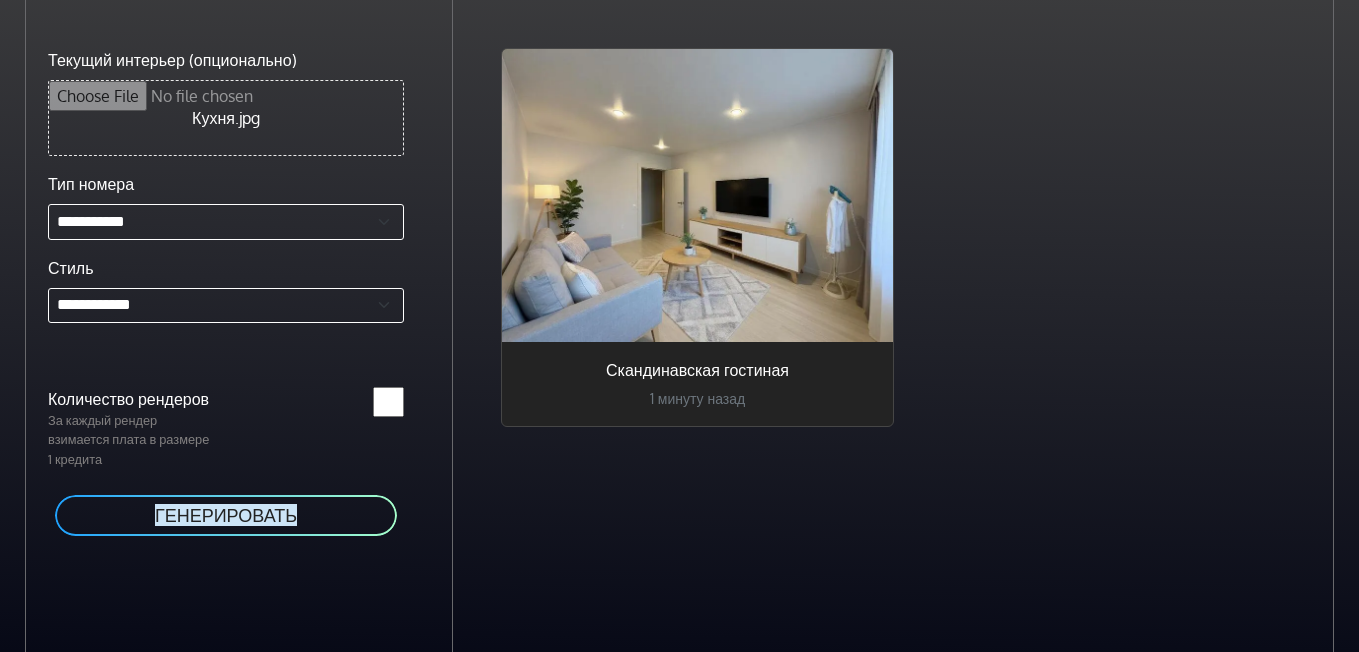 click on "ГЕНЕРИРОВАТЬ" at bounding box center (226, 515) 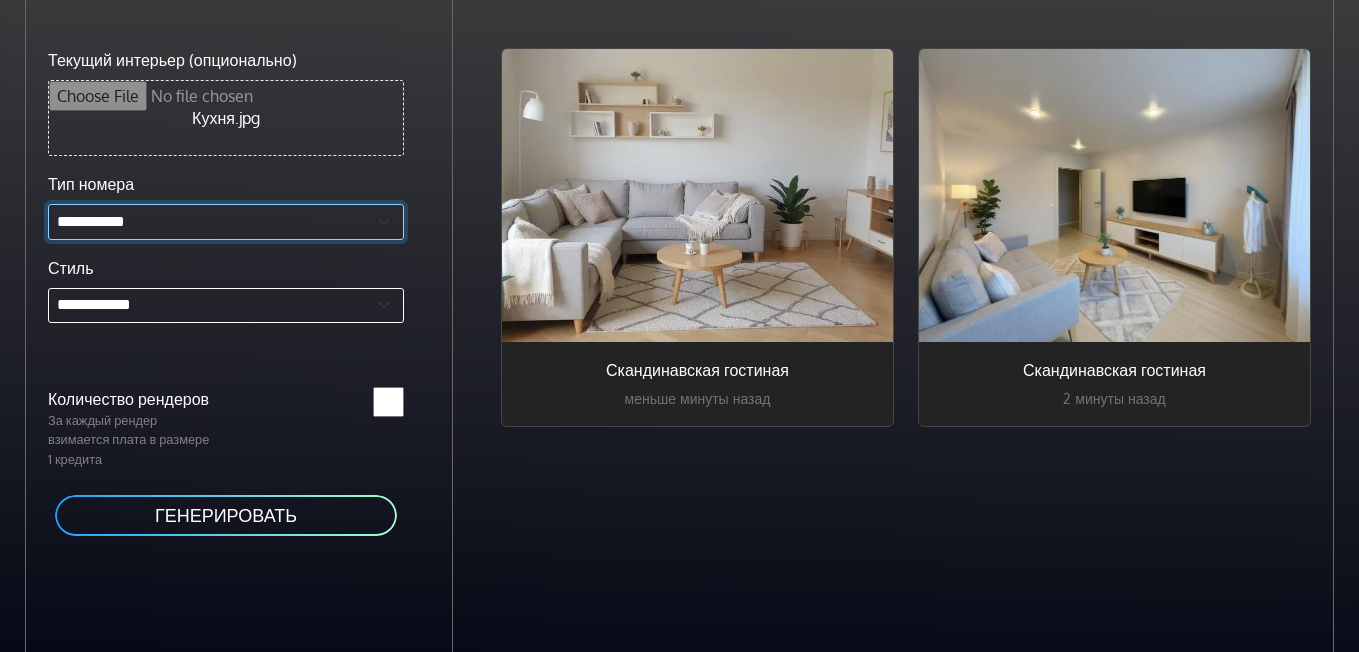 click on "**********" at bounding box center [226, 222] 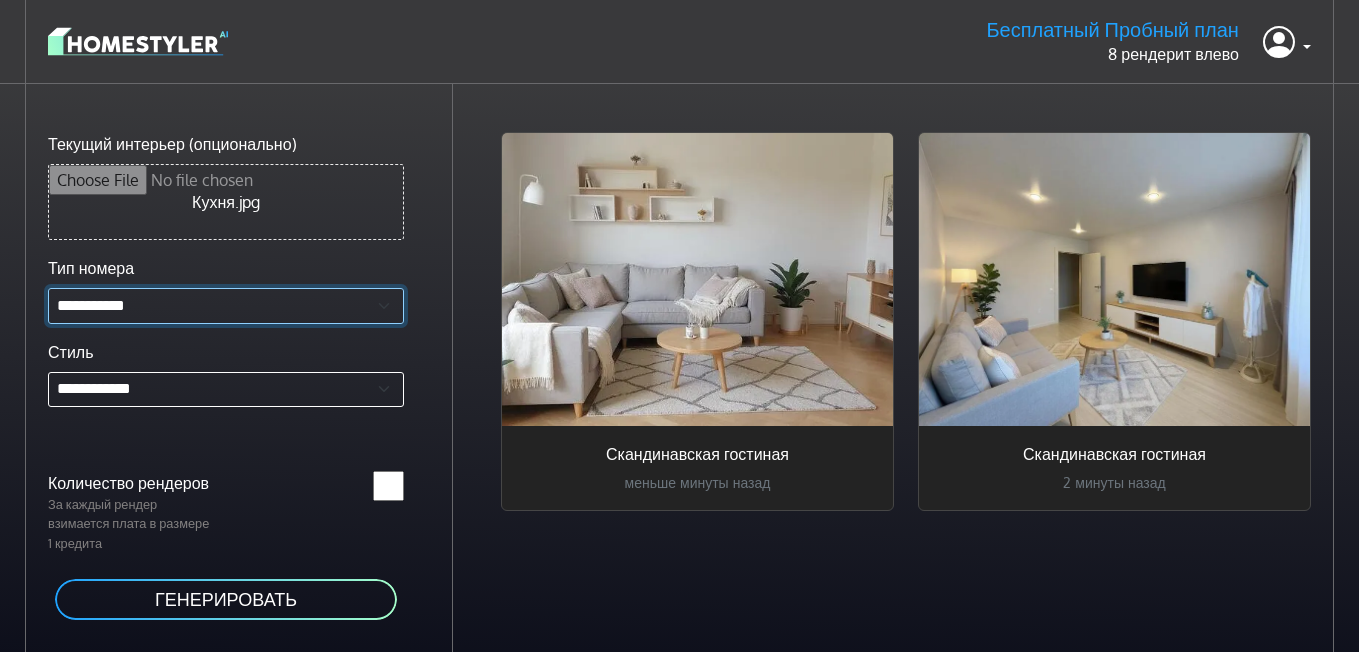click on "**********" at bounding box center [226, 306] 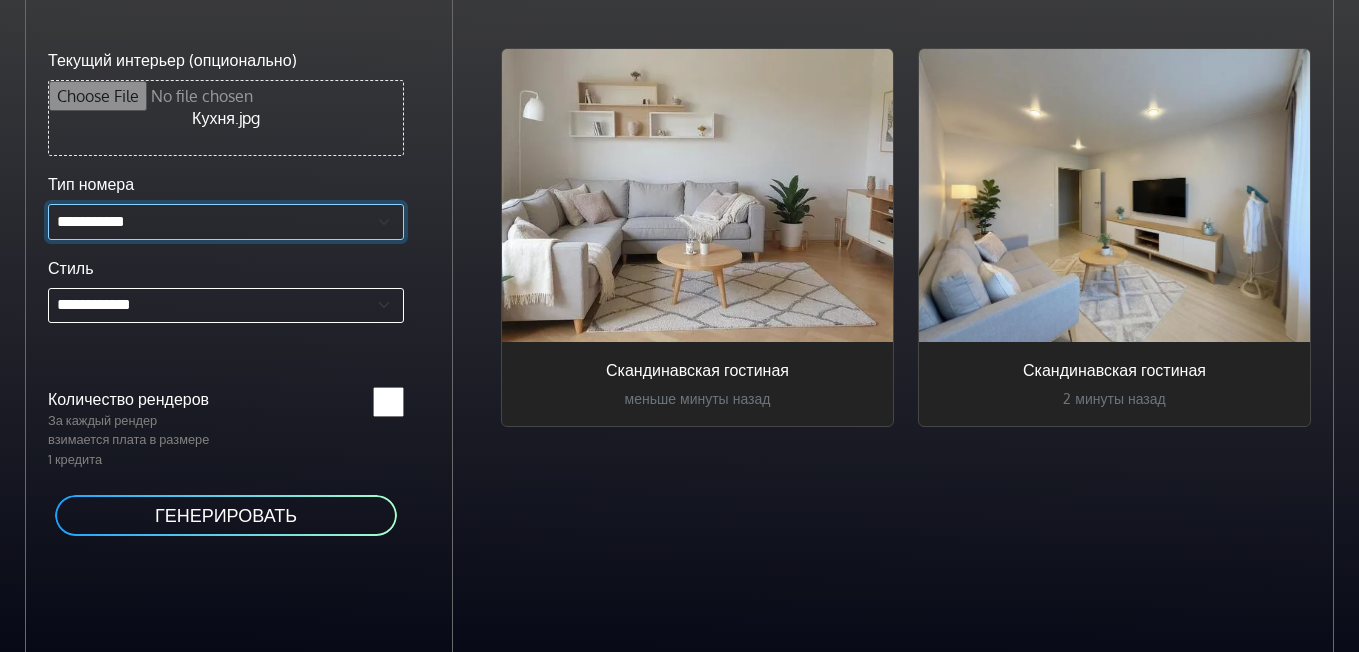 scroll, scrollTop: 0, scrollLeft: 0, axis: both 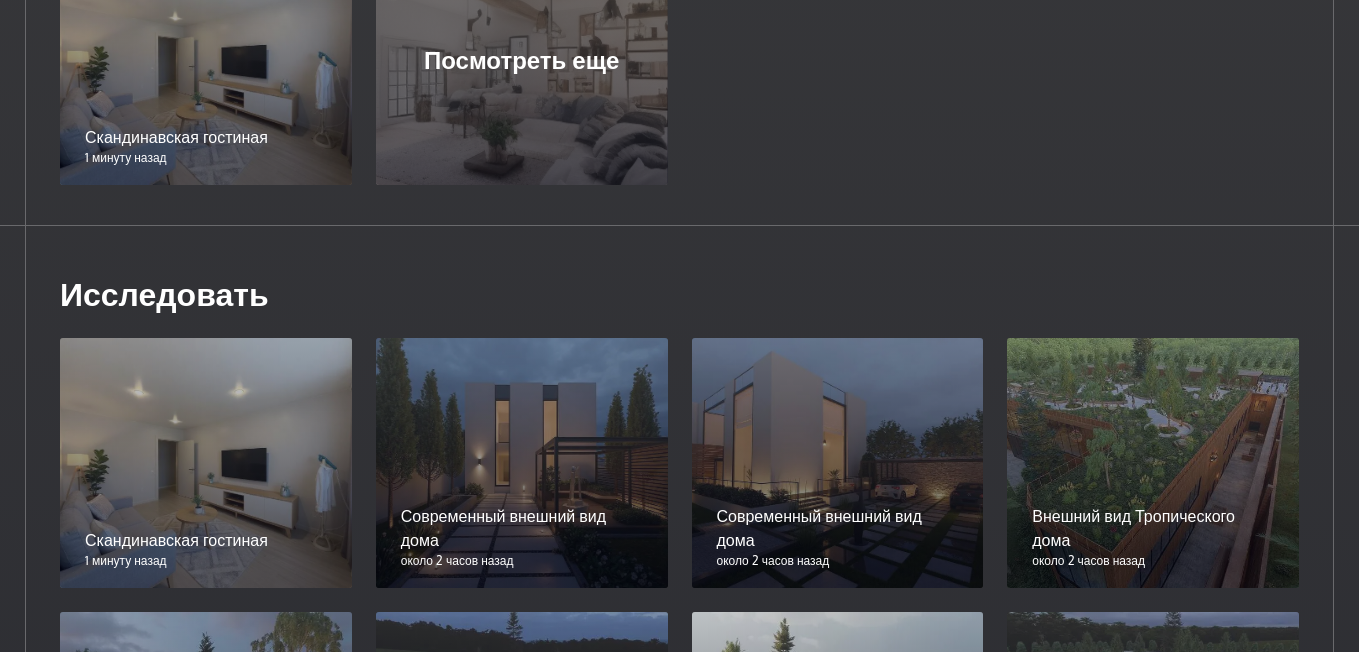 click at bounding box center (206, 463) 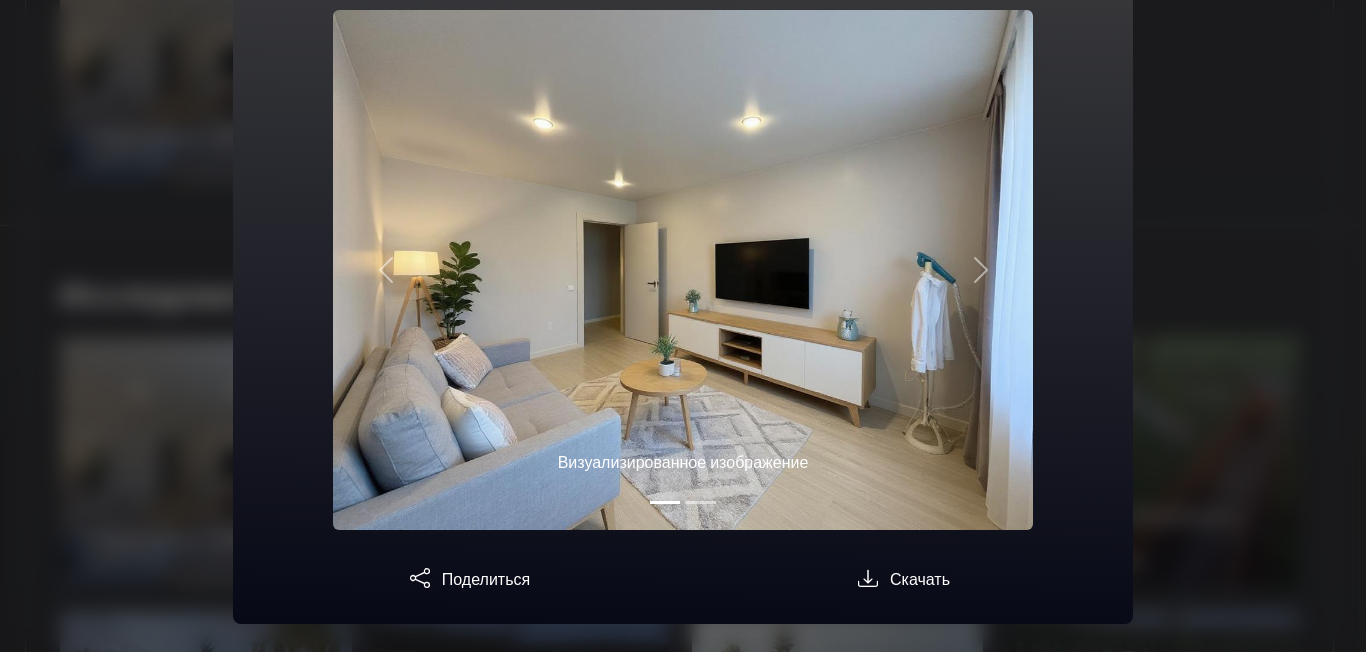 scroll, scrollTop: 0, scrollLeft: 0, axis: both 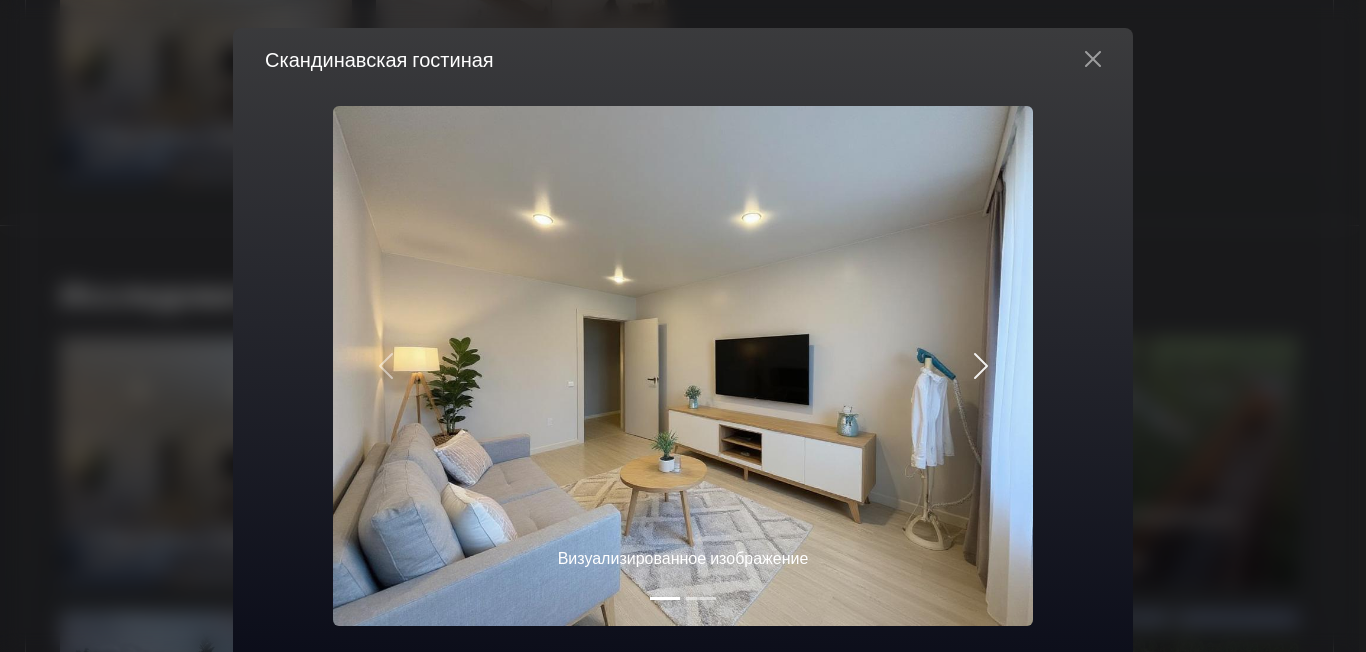 click at bounding box center (981, 366) 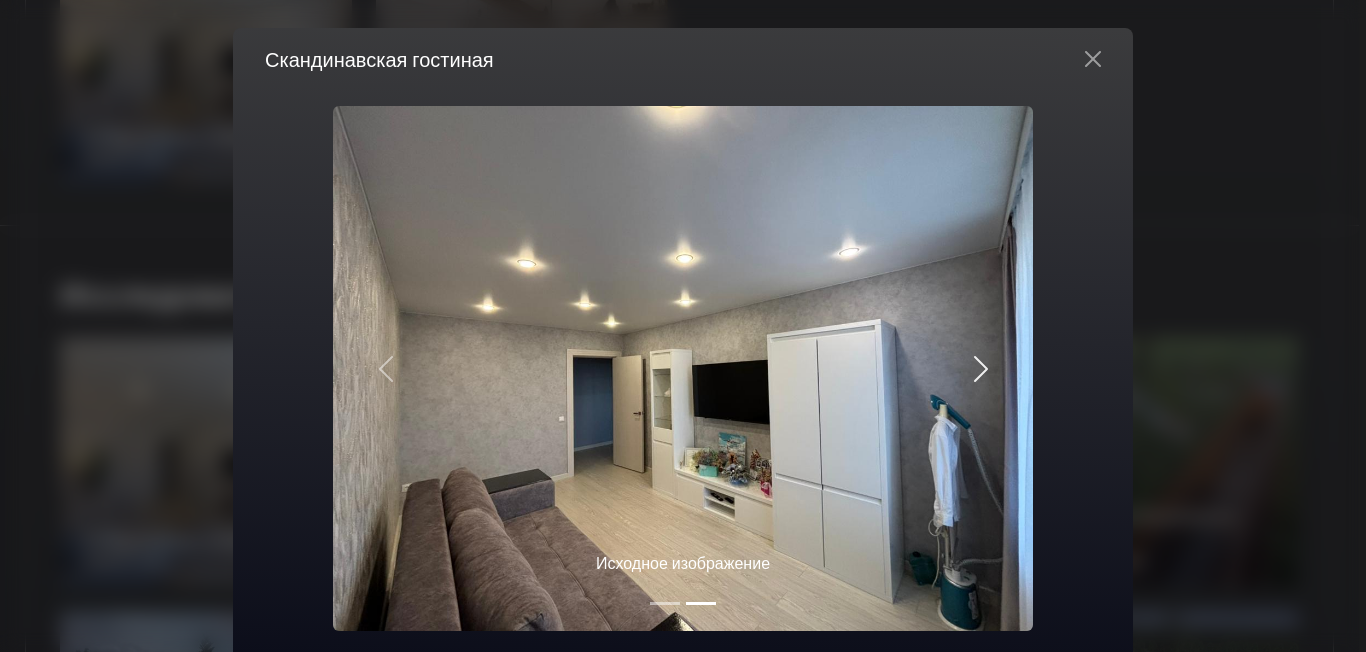 click at bounding box center (981, 369) 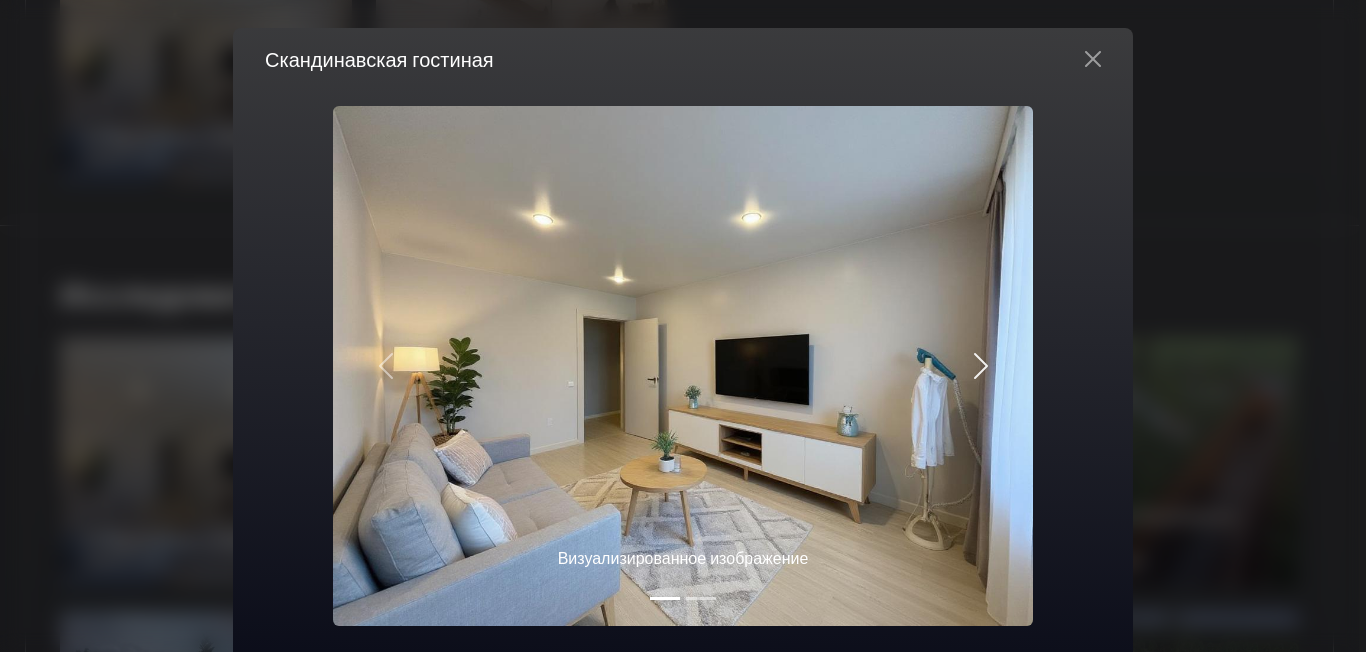 click at bounding box center (981, 366) 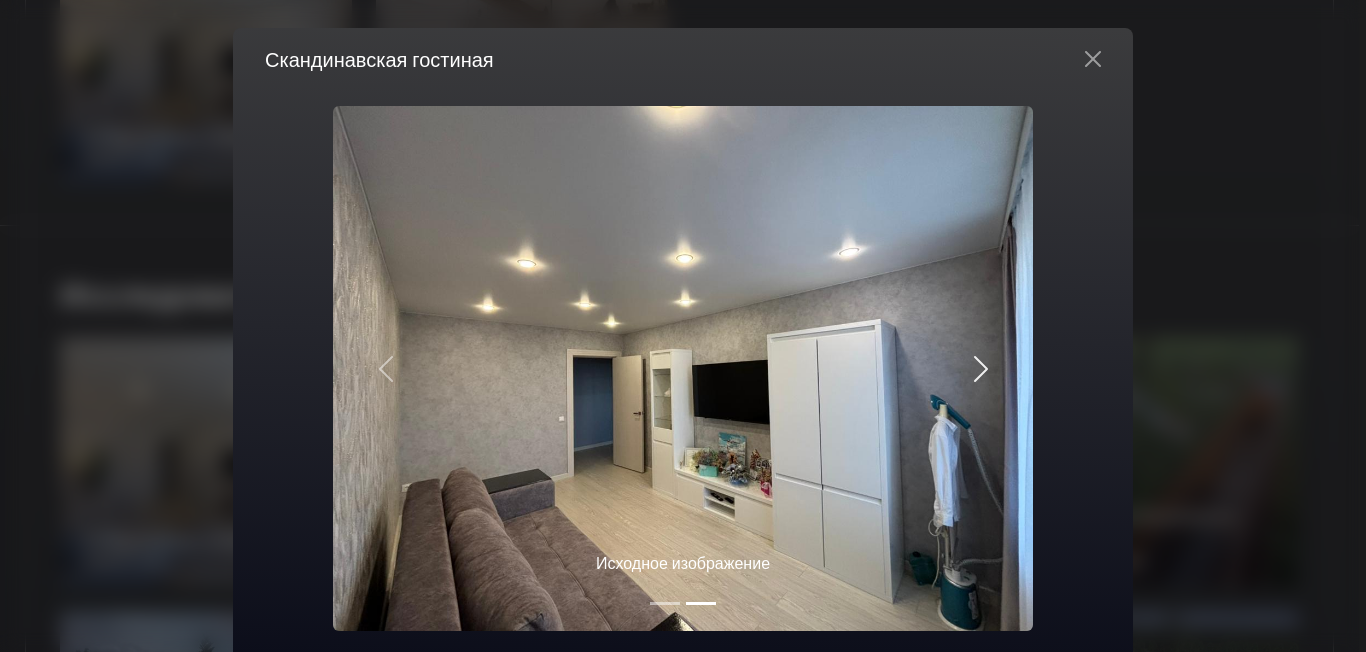 click at bounding box center [981, 369] 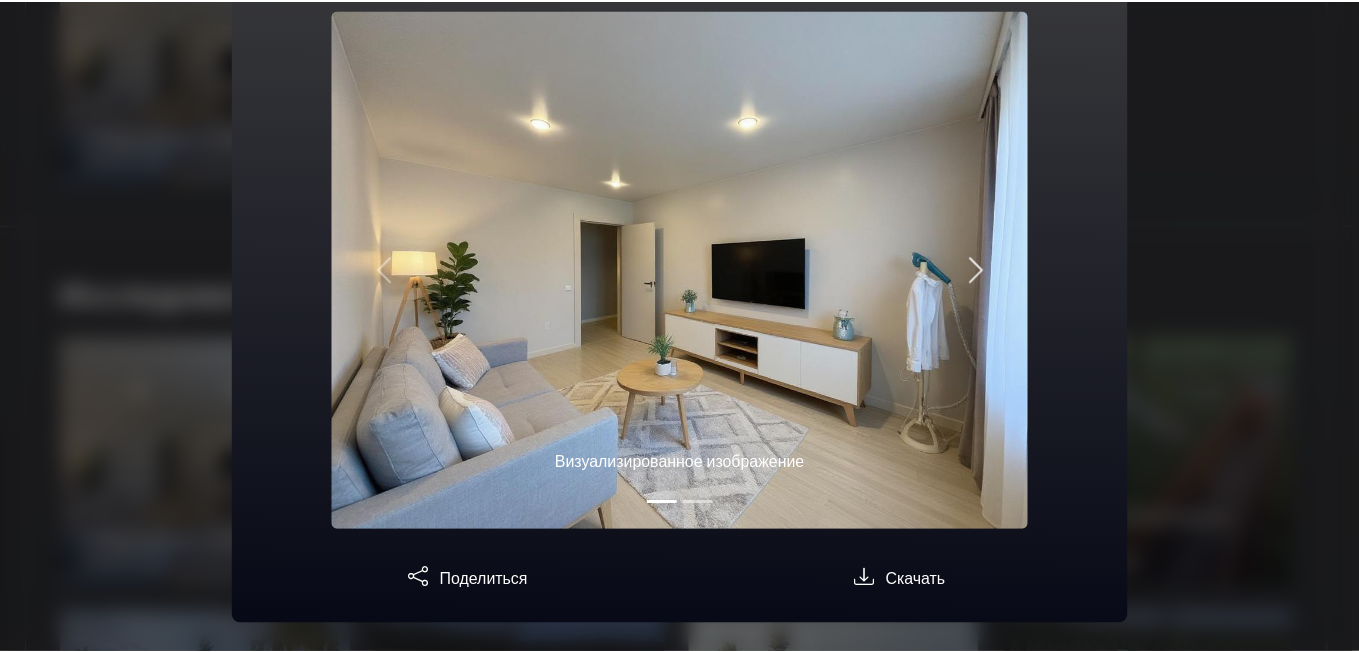 scroll, scrollTop: 0, scrollLeft: 0, axis: both 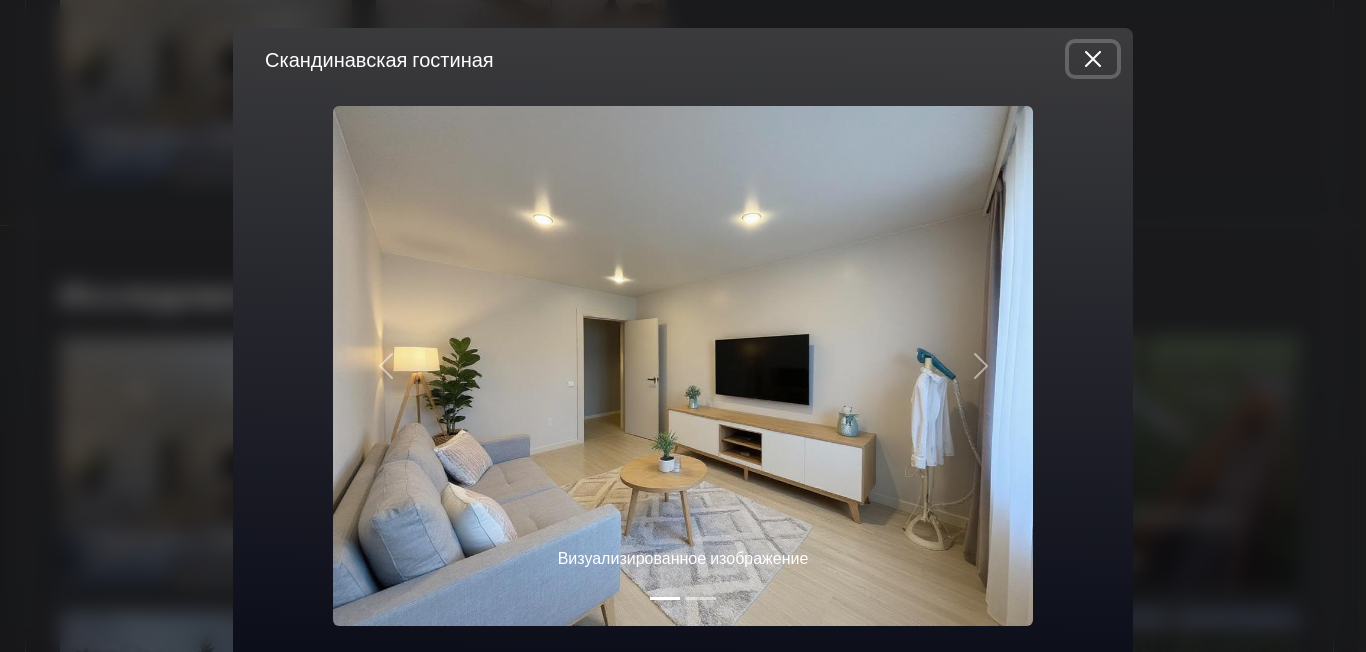 click at bounding box center (1093, 59) 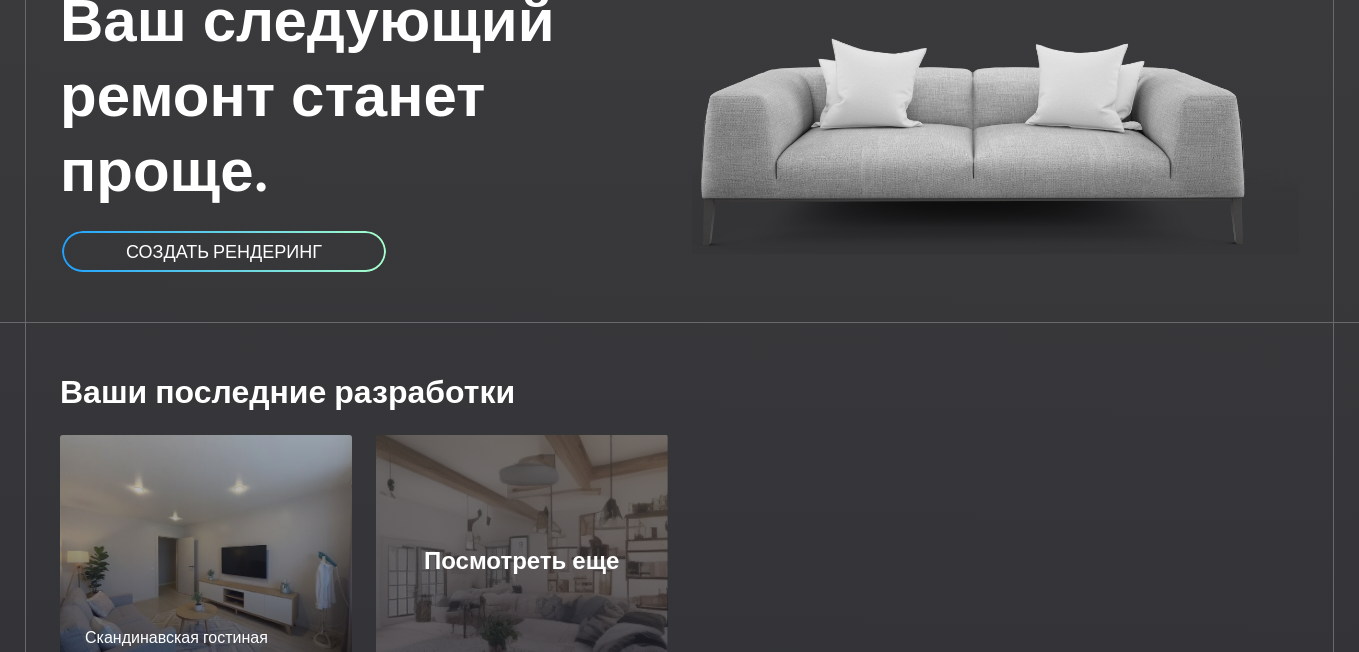 scroll, scrollTop: 0, scrollLeft: 0, axis: both 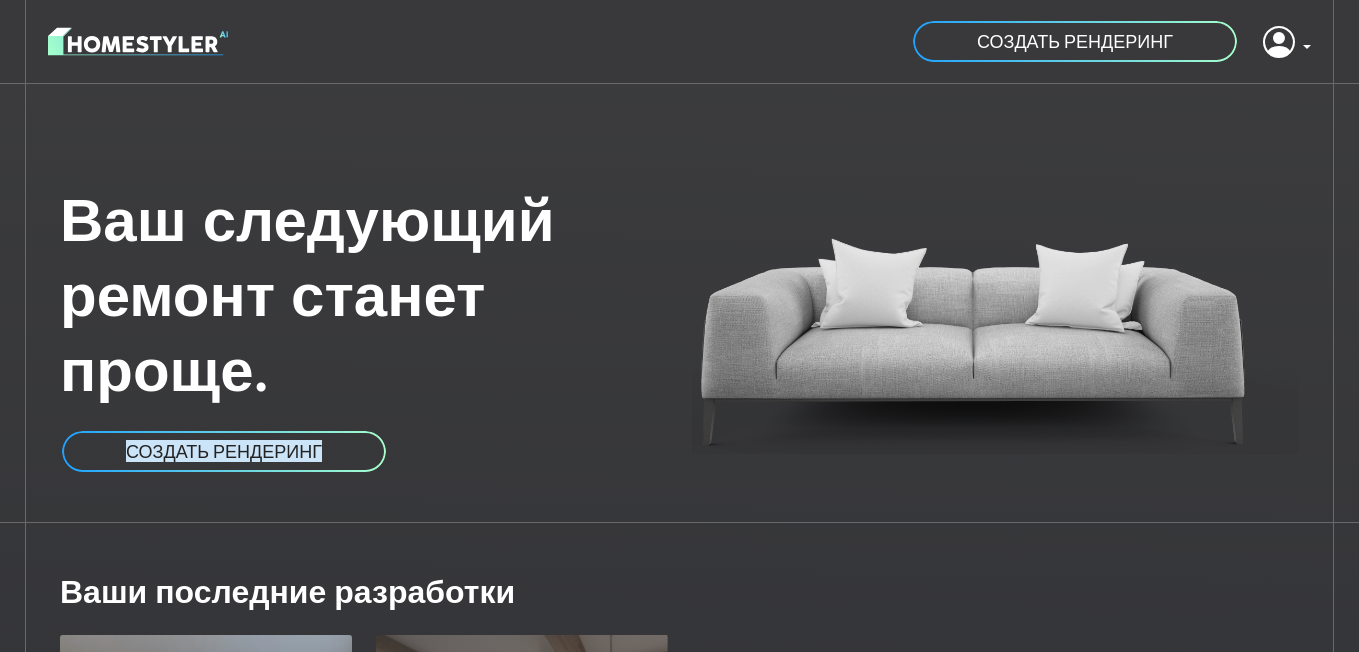click on "СОЗДАТЬ РЕНДЕРИНГ" at bounding box center (224, 451) 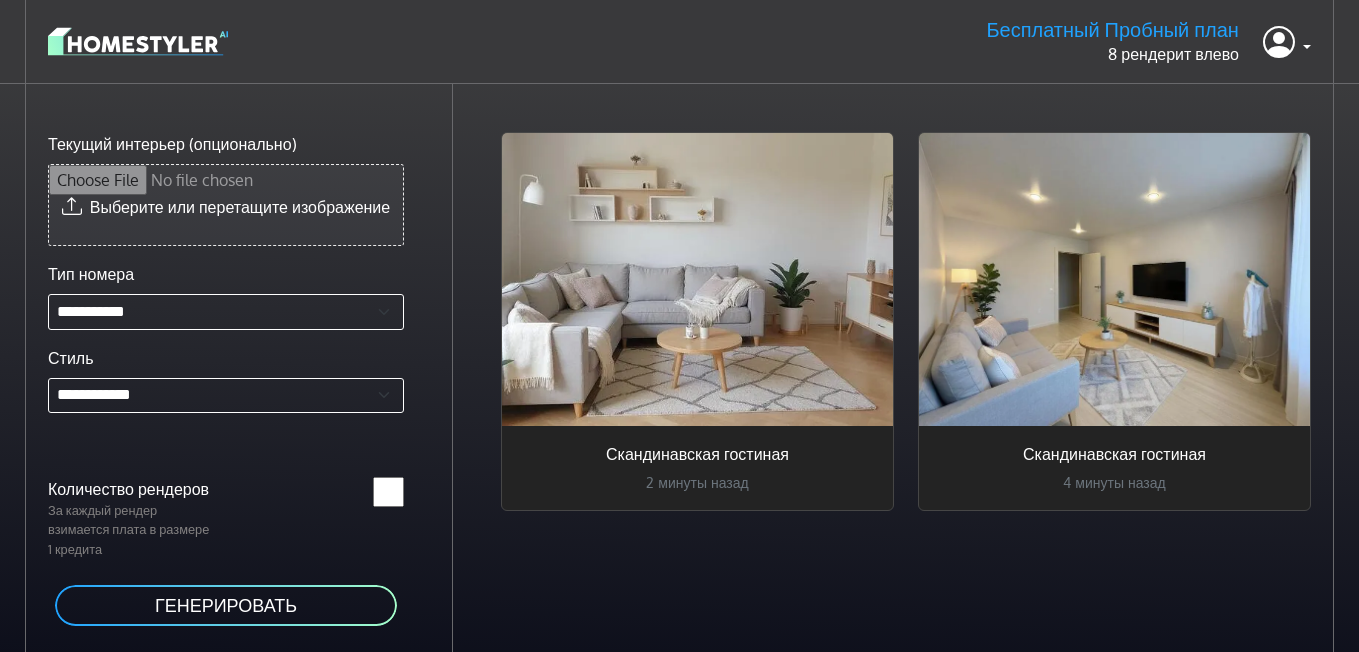 click on "Текущий интерьер (опционально)" at bounding box center [226, 205] 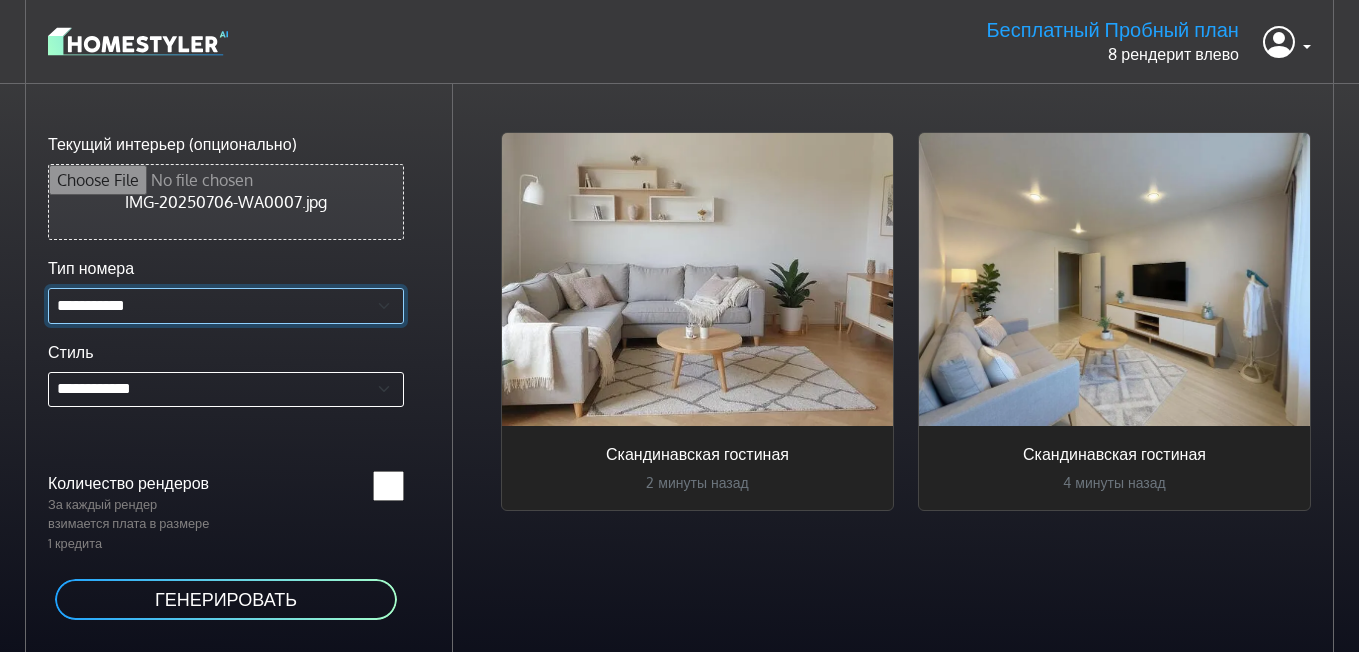 click on "**********" at bounding box center (226, 306) 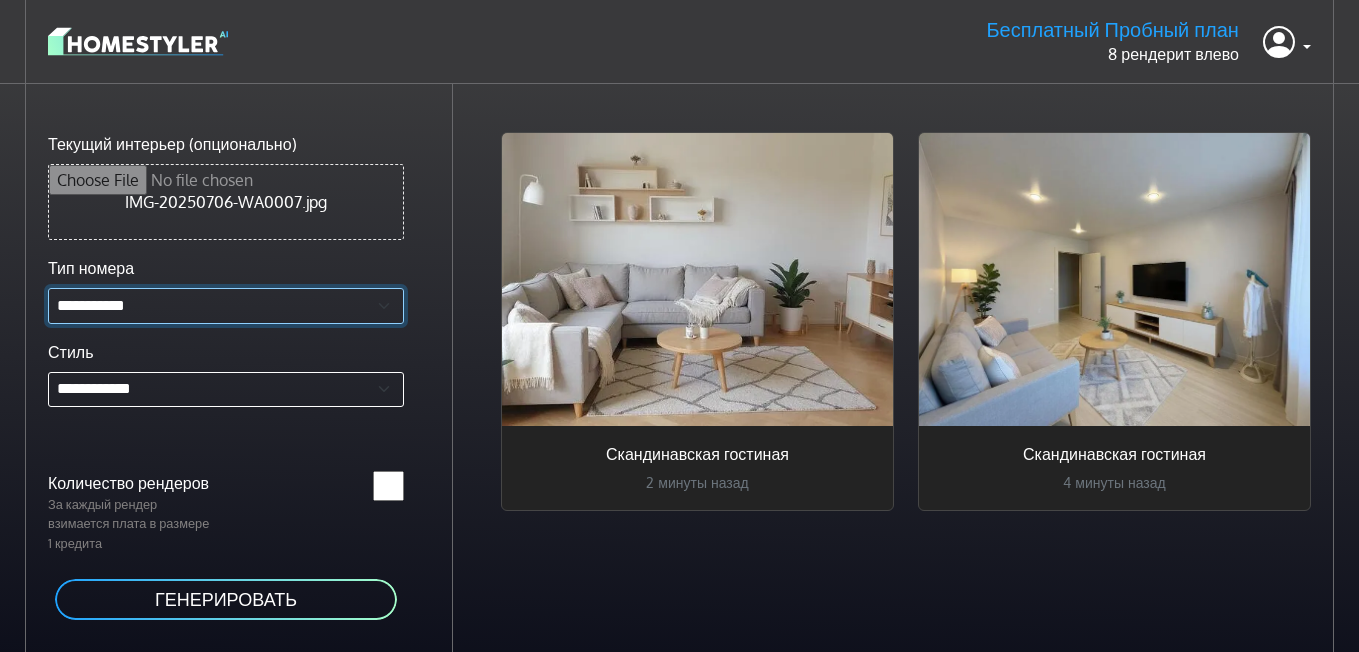 click on "**********" at bounding box center (226, 306) 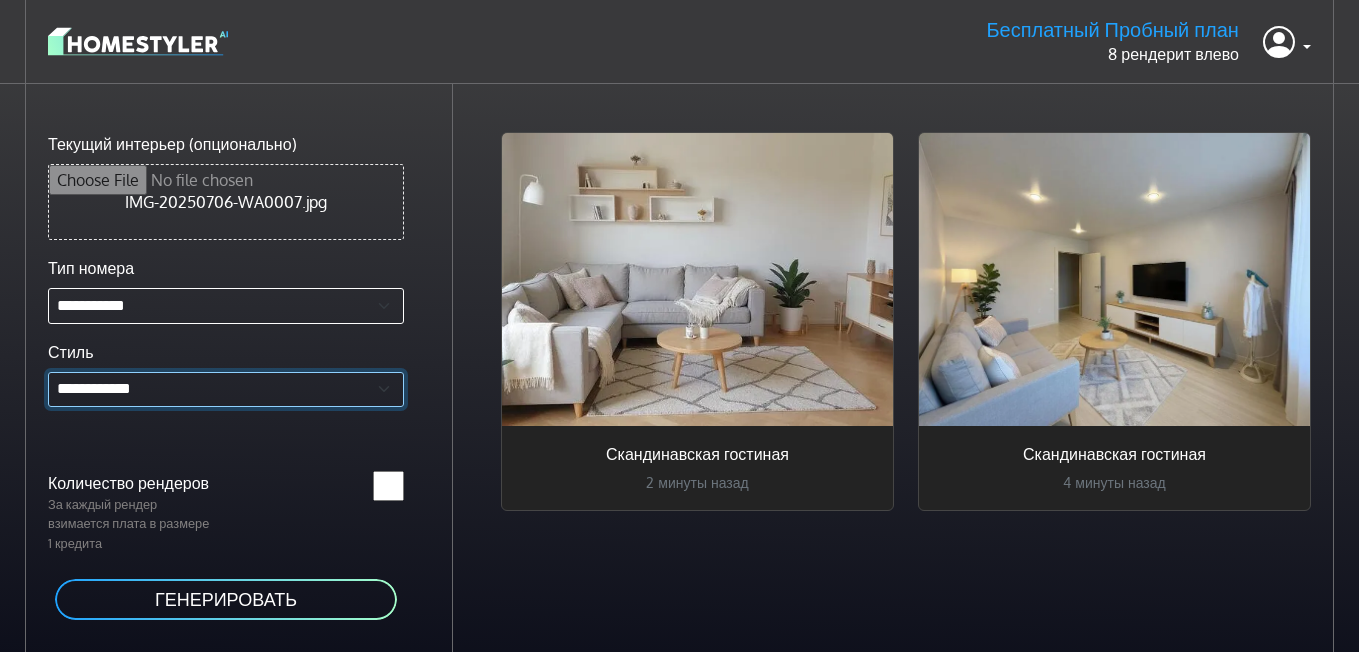 click on "**********" at bounding box center (226, 390) 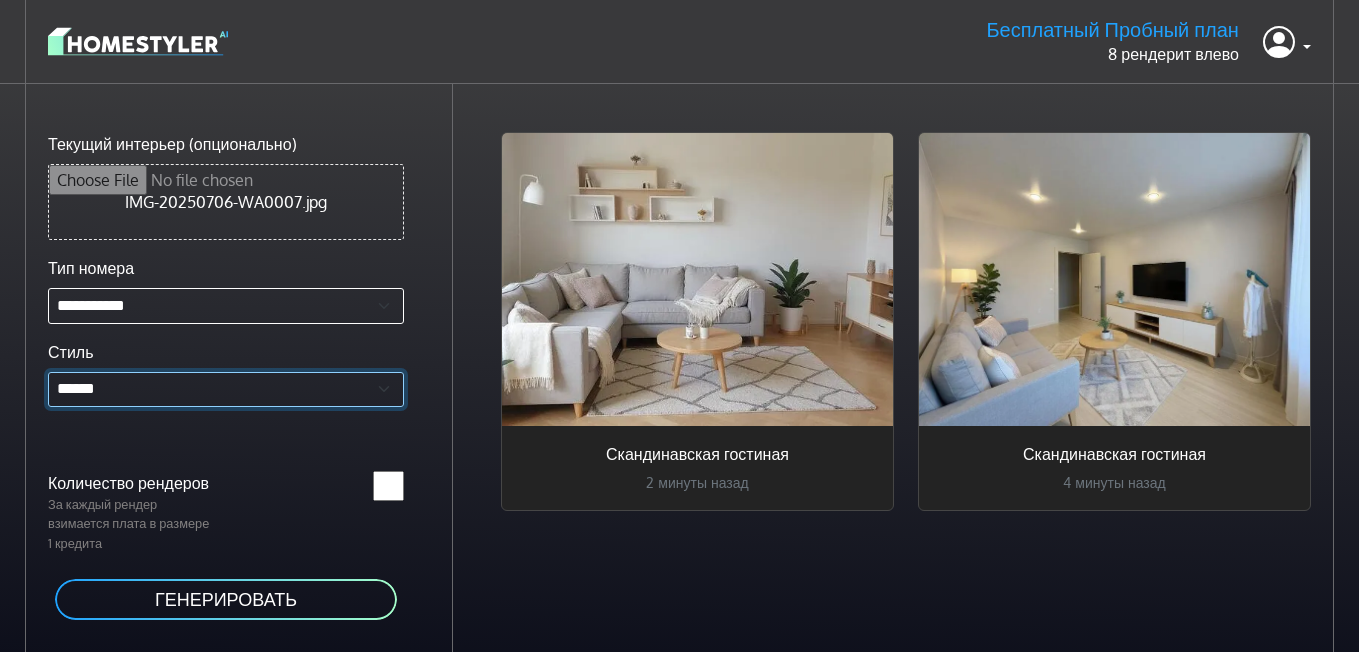 click on "**********" at bounding box center (226, 390) 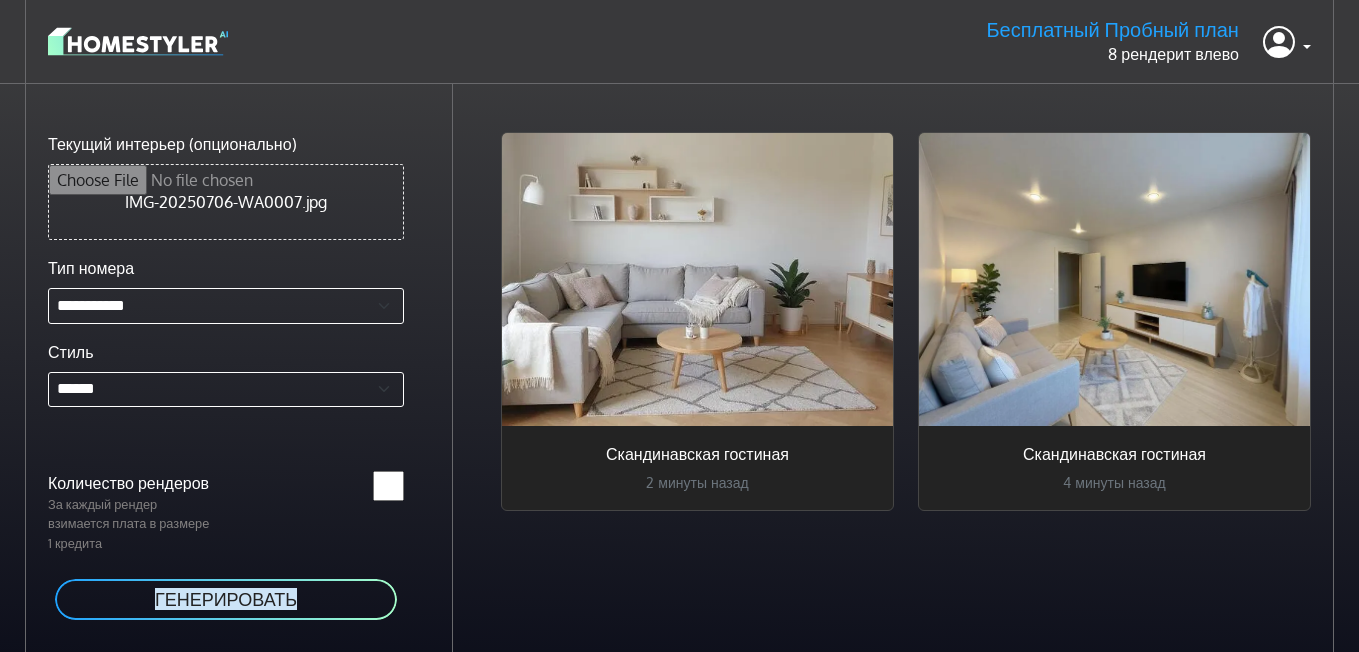click on "ГЕНЕРИРОВАТЬ" at bounding box center (226, 599) 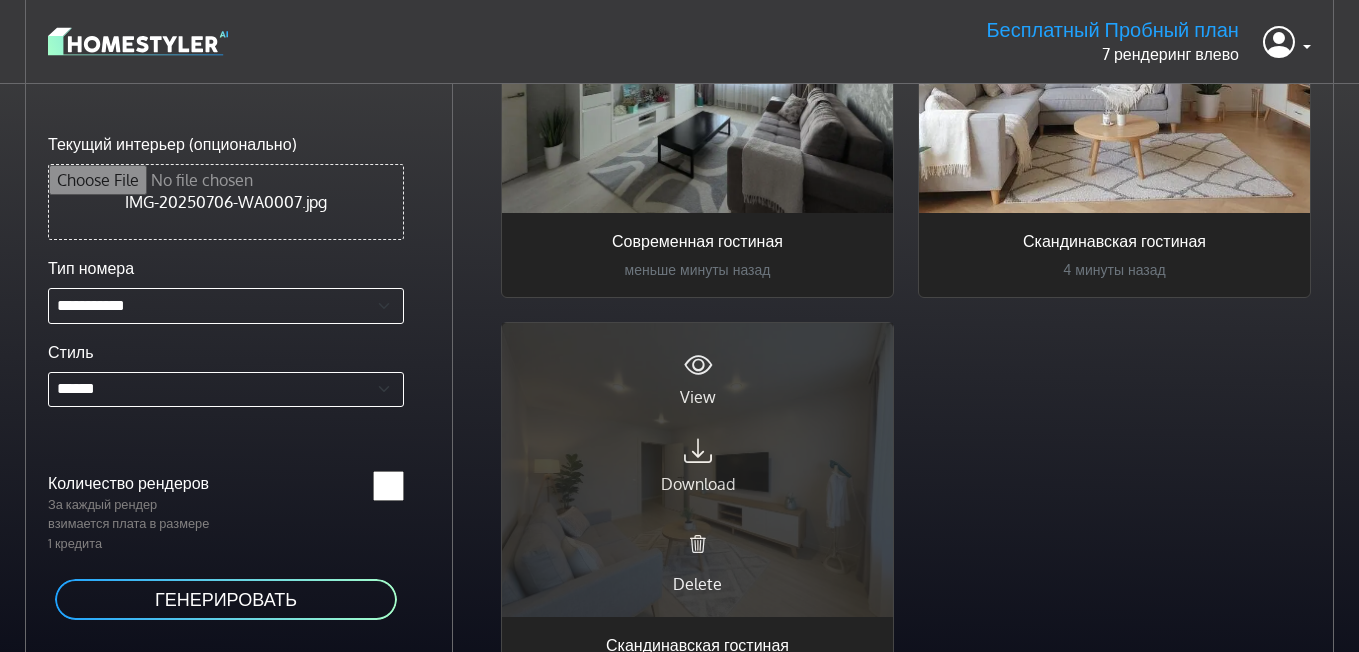 scroll, scrollTop: 13, scrollLeft: 0, axis: vertical 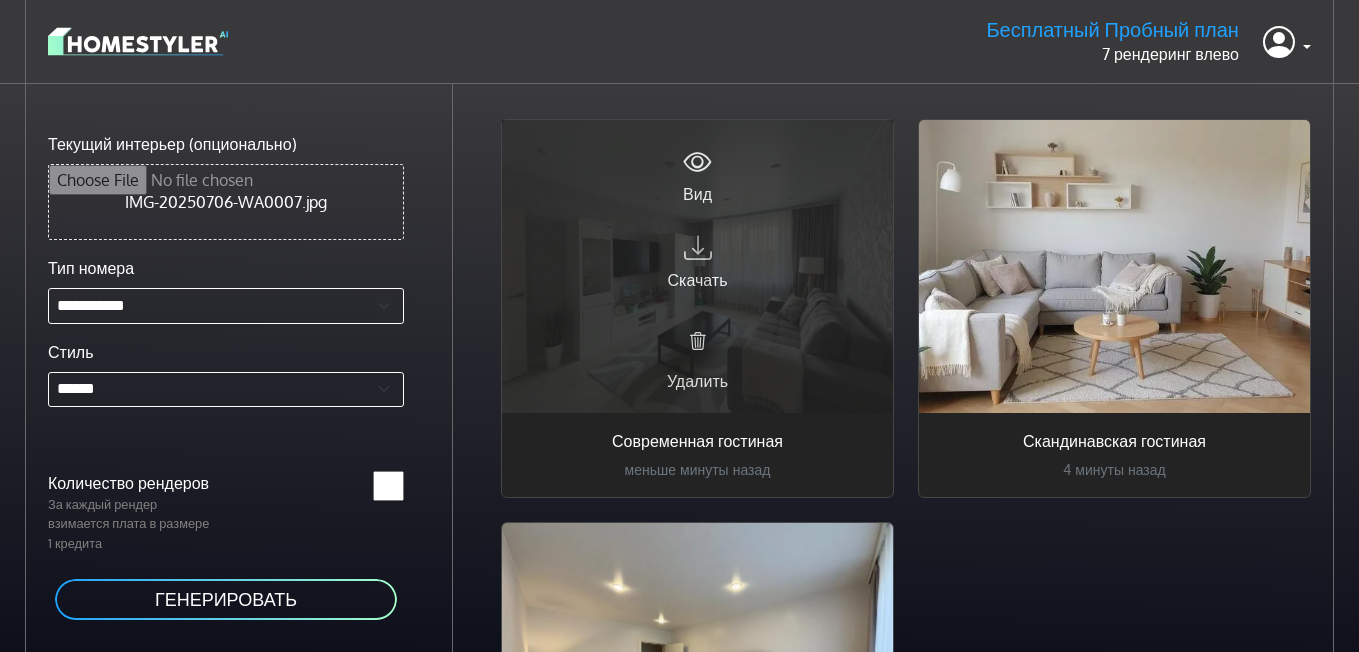 click at bounding box center (698, 247) 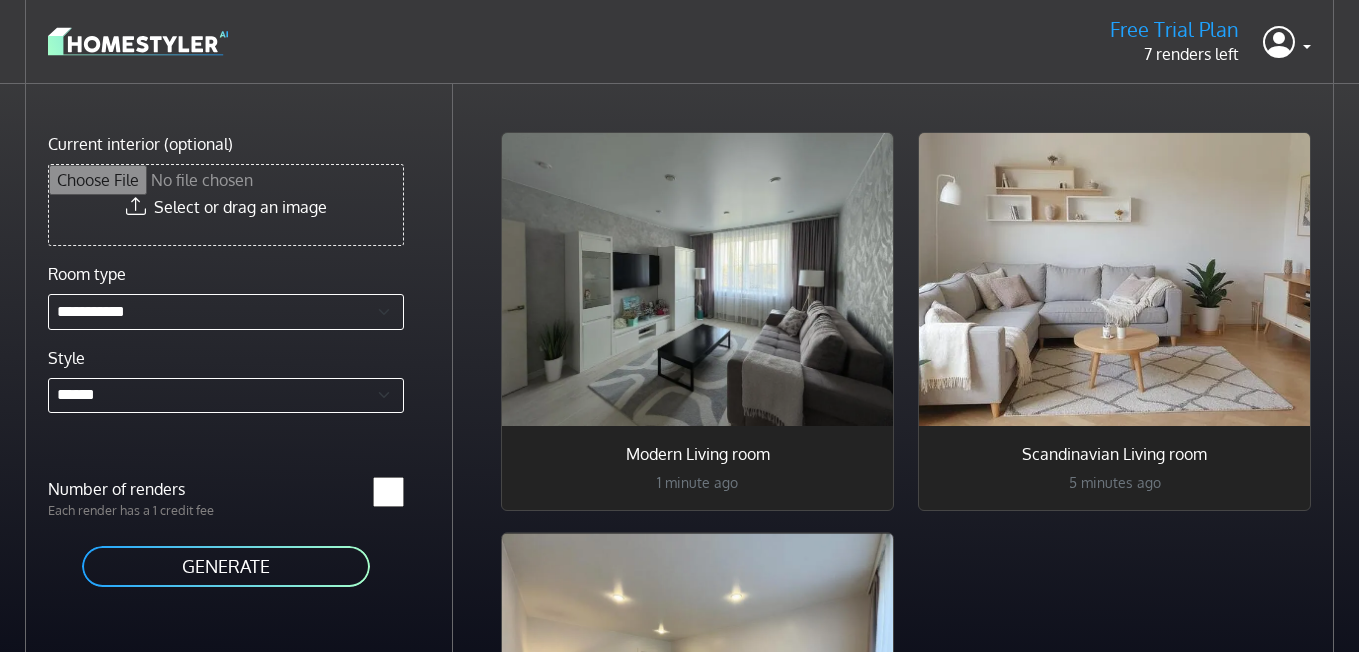 select on "******" 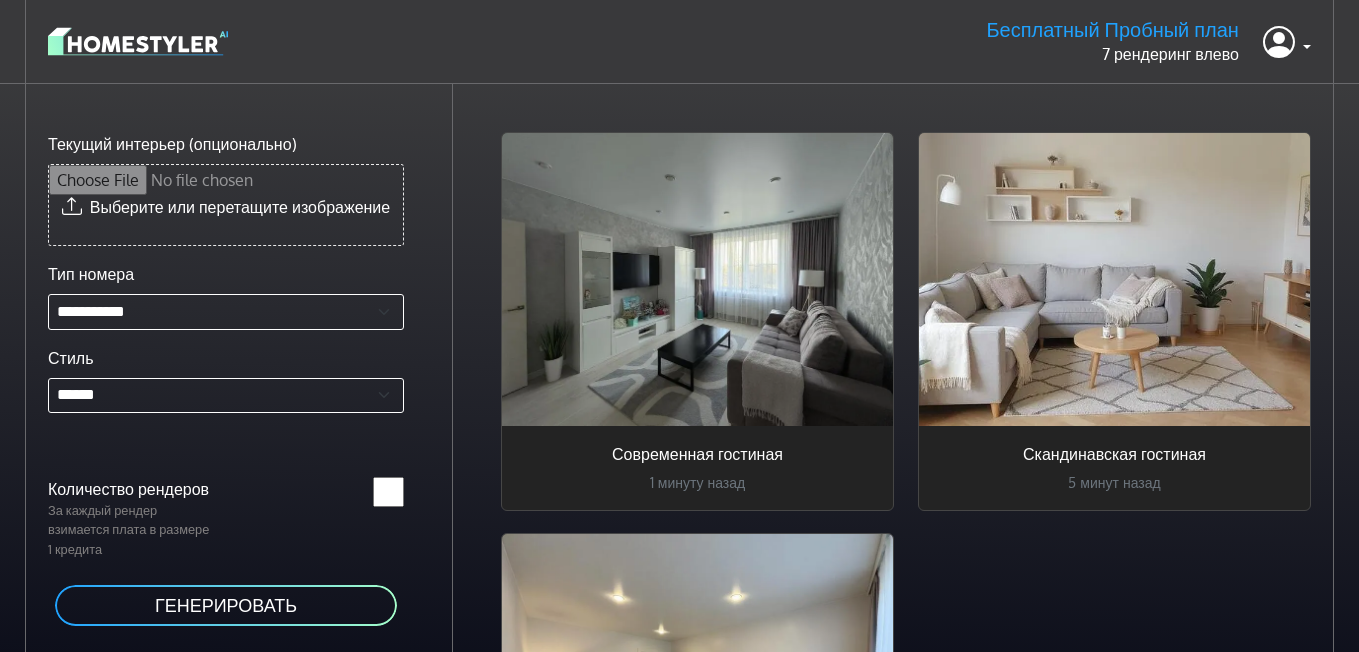 click on "Текущий интерьер (опционально)" at bounding box center (226, 205) 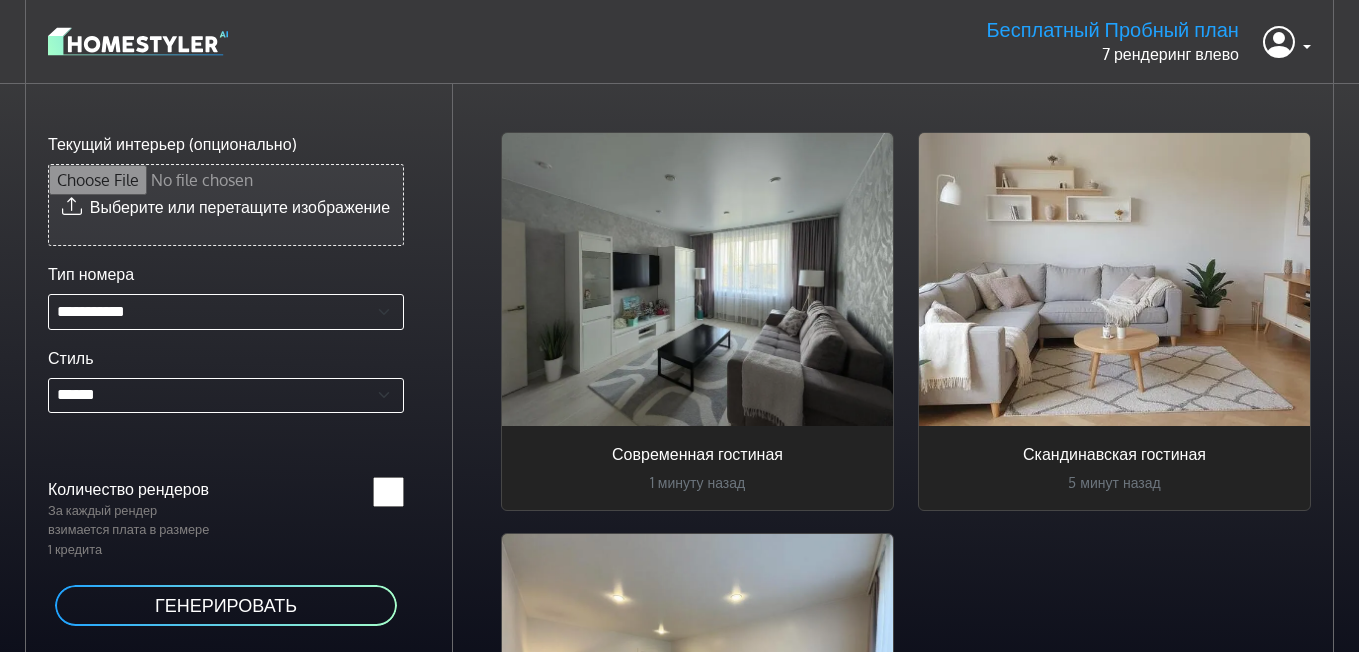 type on "**********" 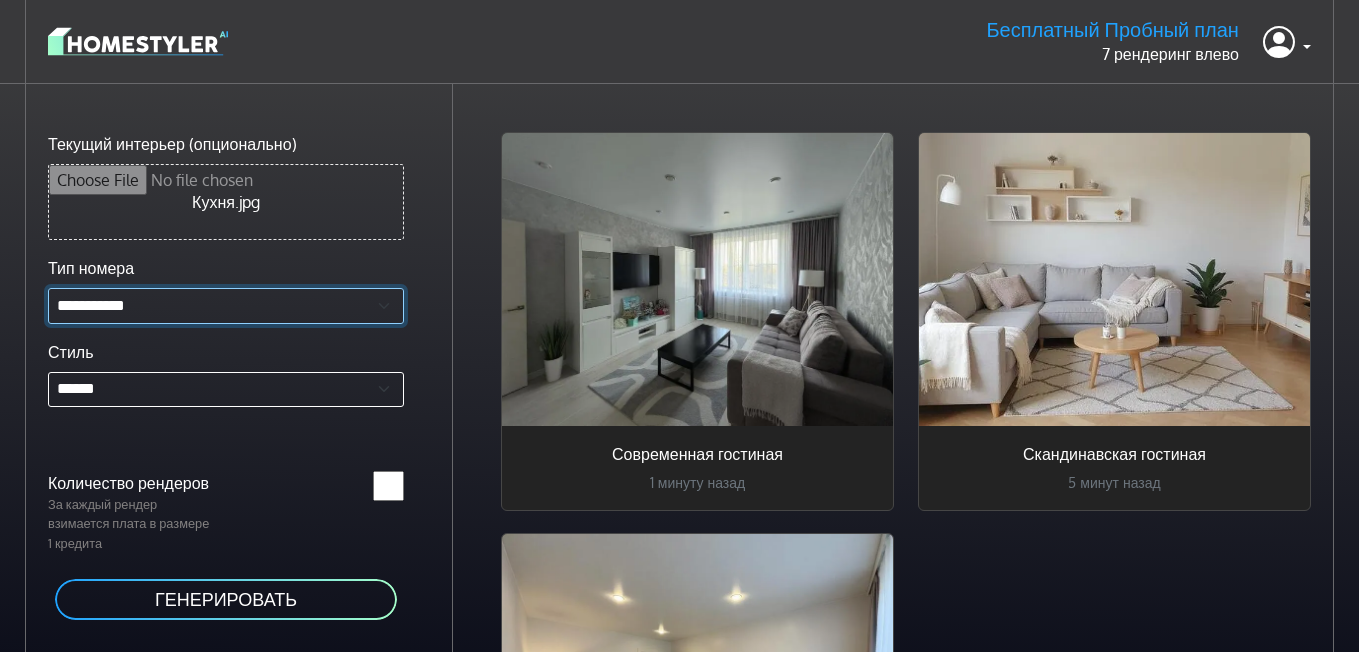 click on "**********" at bounding box center [226, 306] 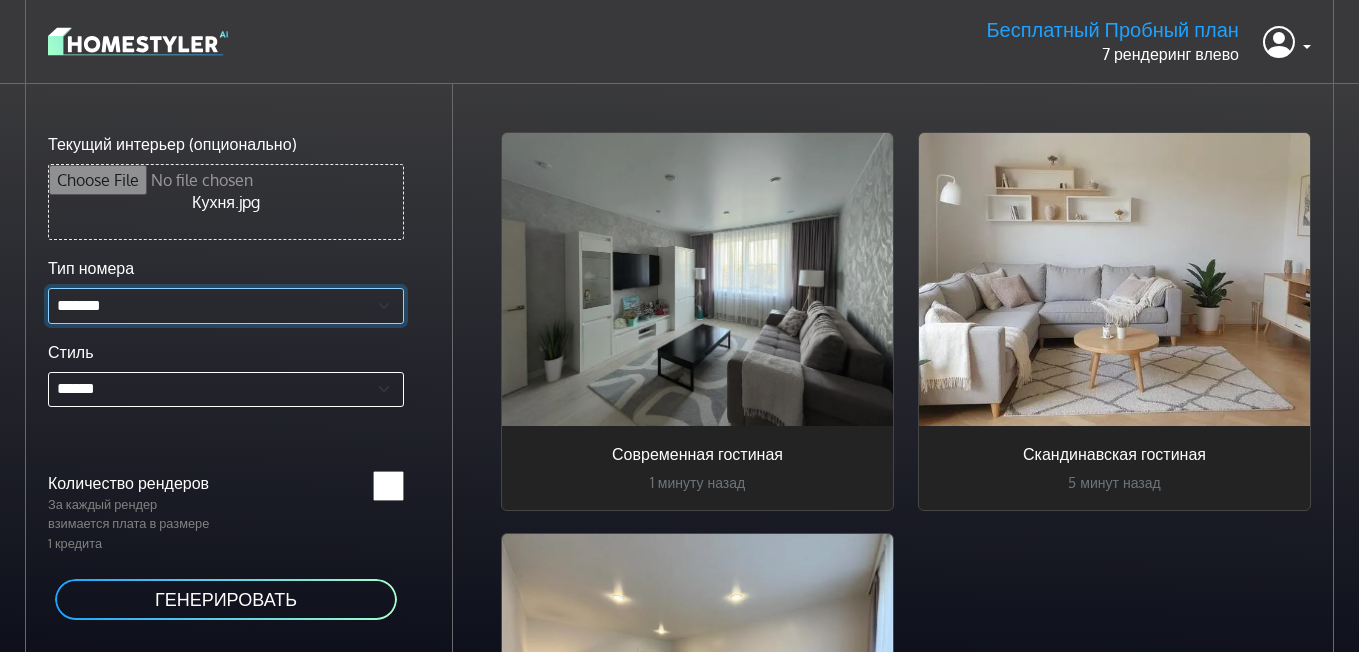 click on "**********" at bounding box center [226, 306] 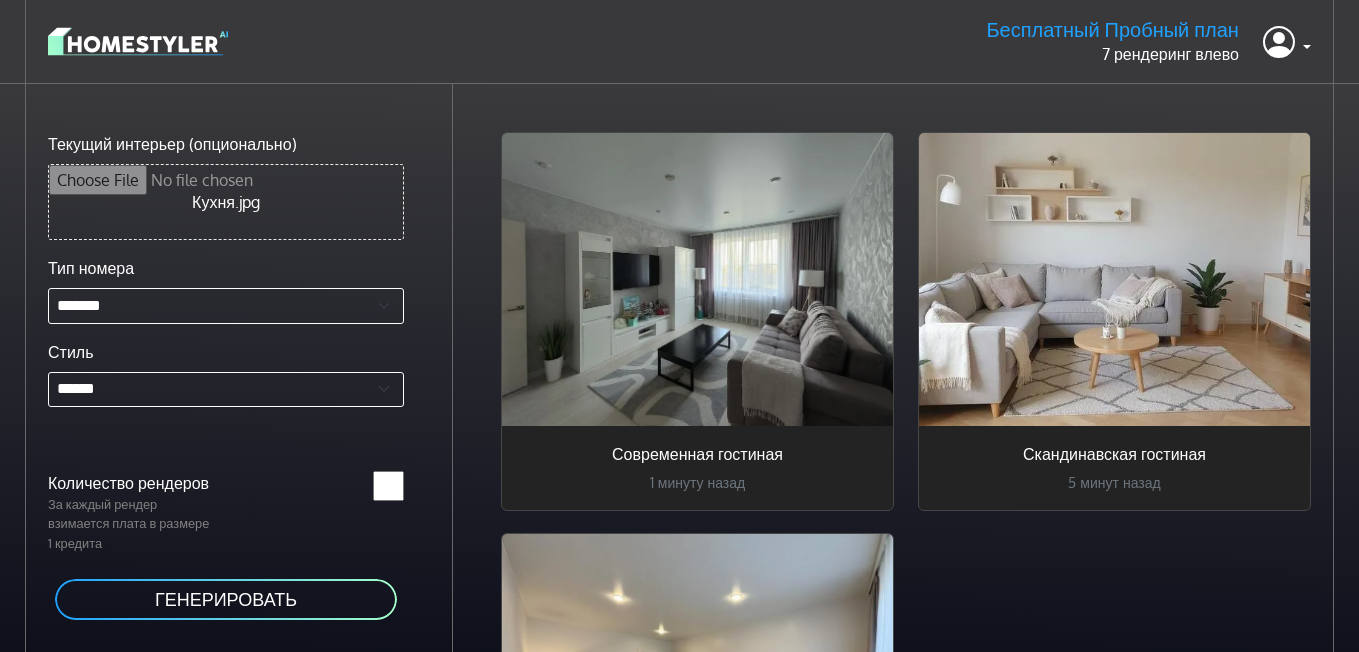 click on "ГЕНЕРИРОВАТЬ" at bounding box center (226, 599) 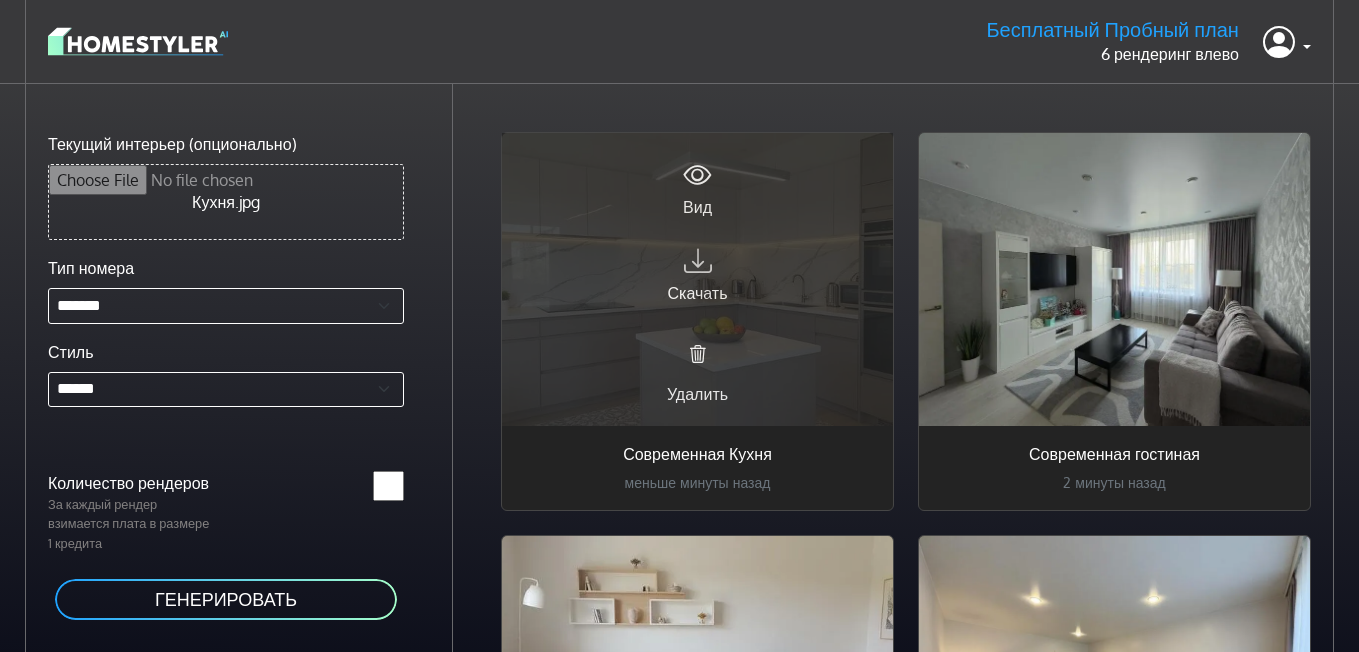 click at bounding box center (698, 260) 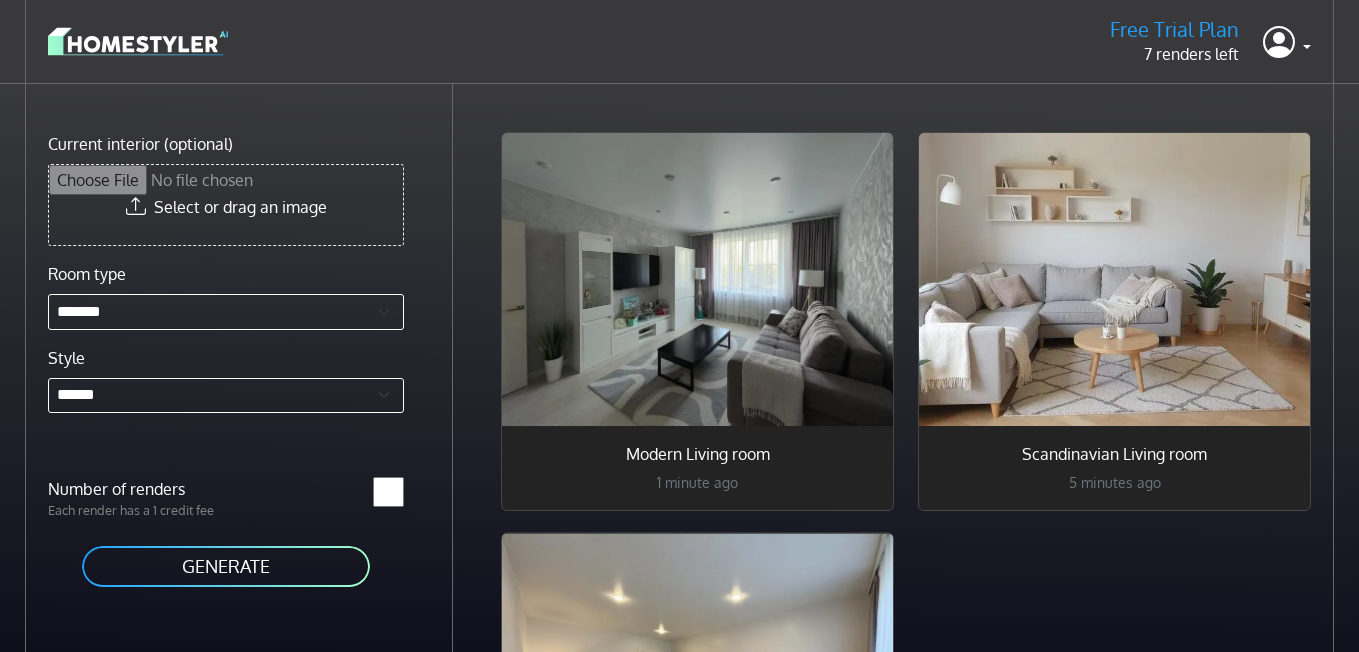 select on "*******" 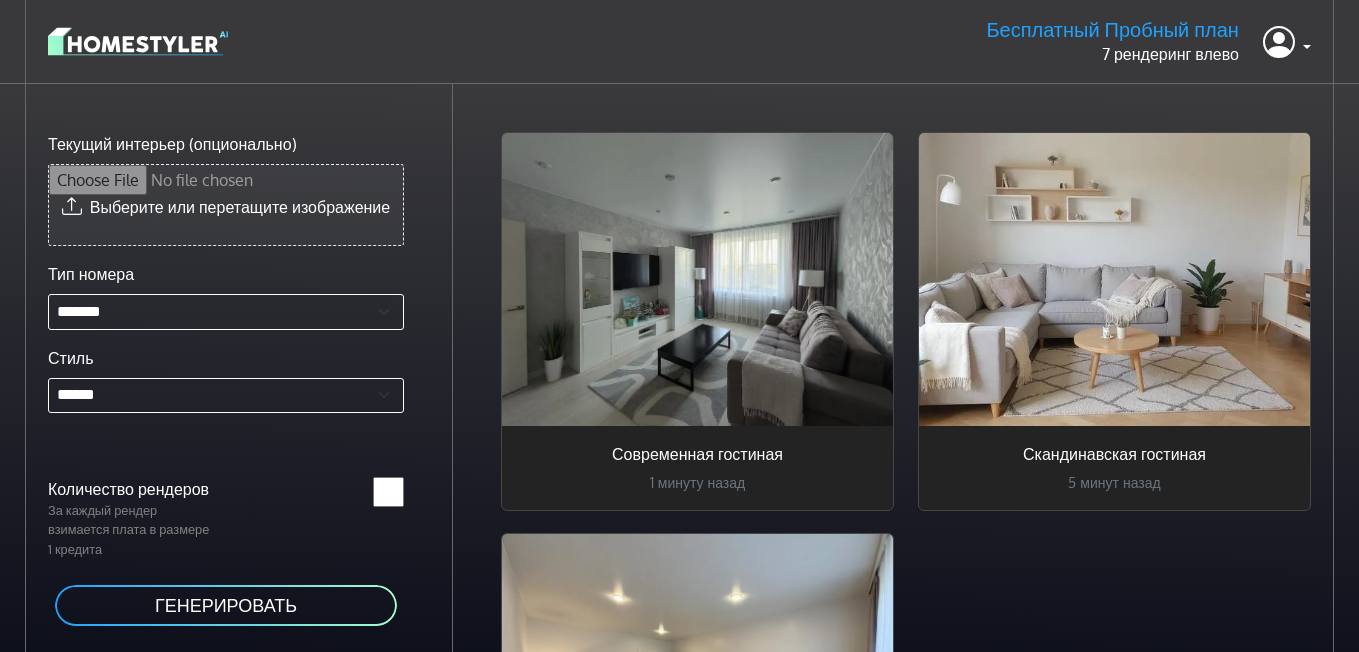 click on "Текущий интерьер (опционально)" at bounding box center (226, 205) 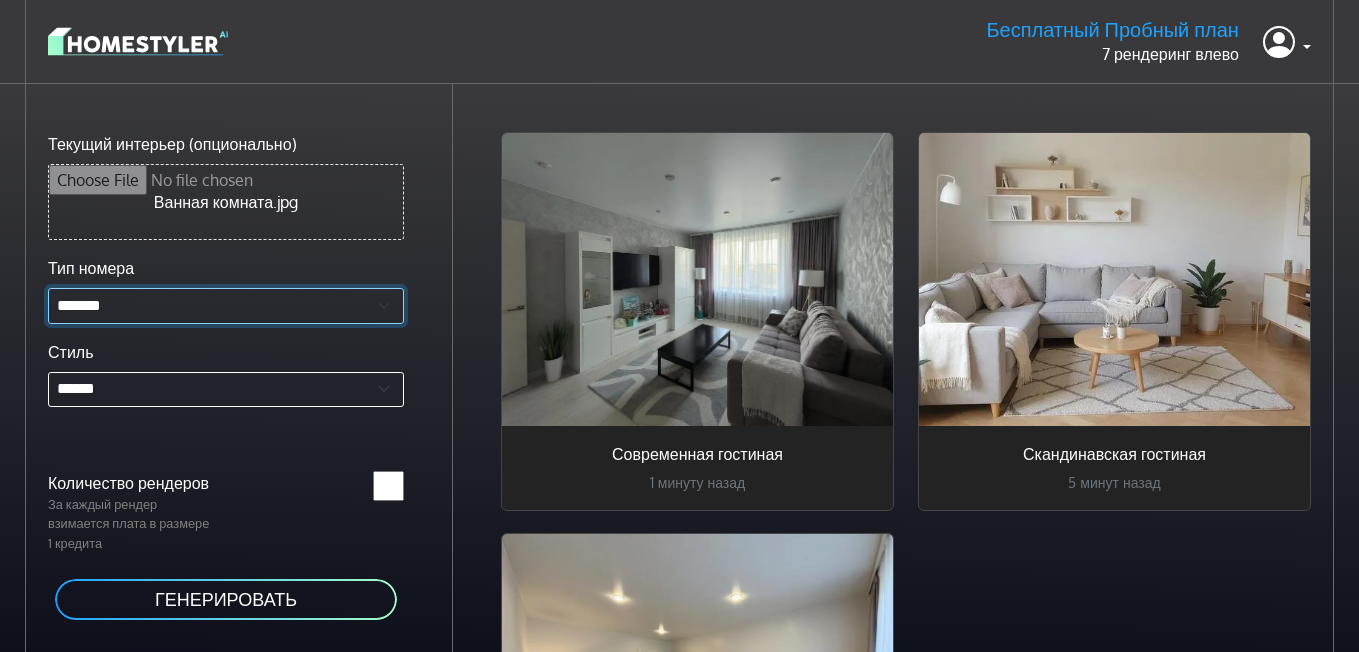 click on "**********" at bounding box center (226, 306) 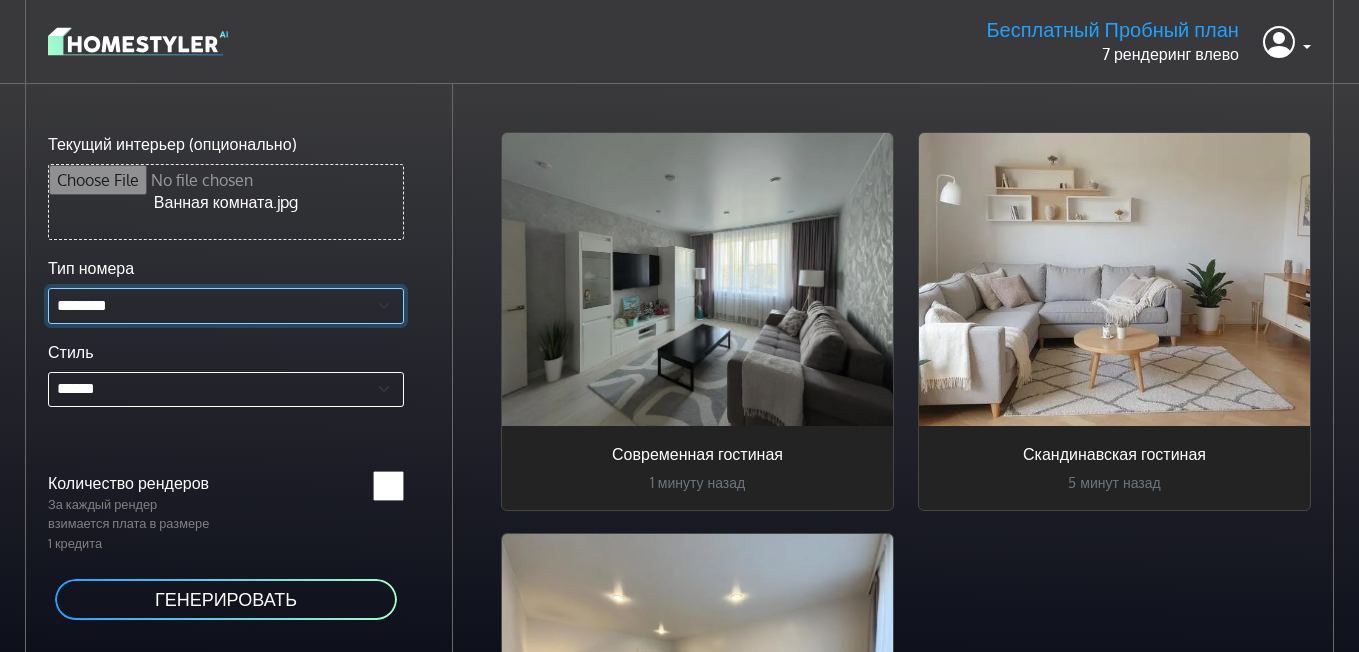 click on "**********" at bounding box center (226, 306) 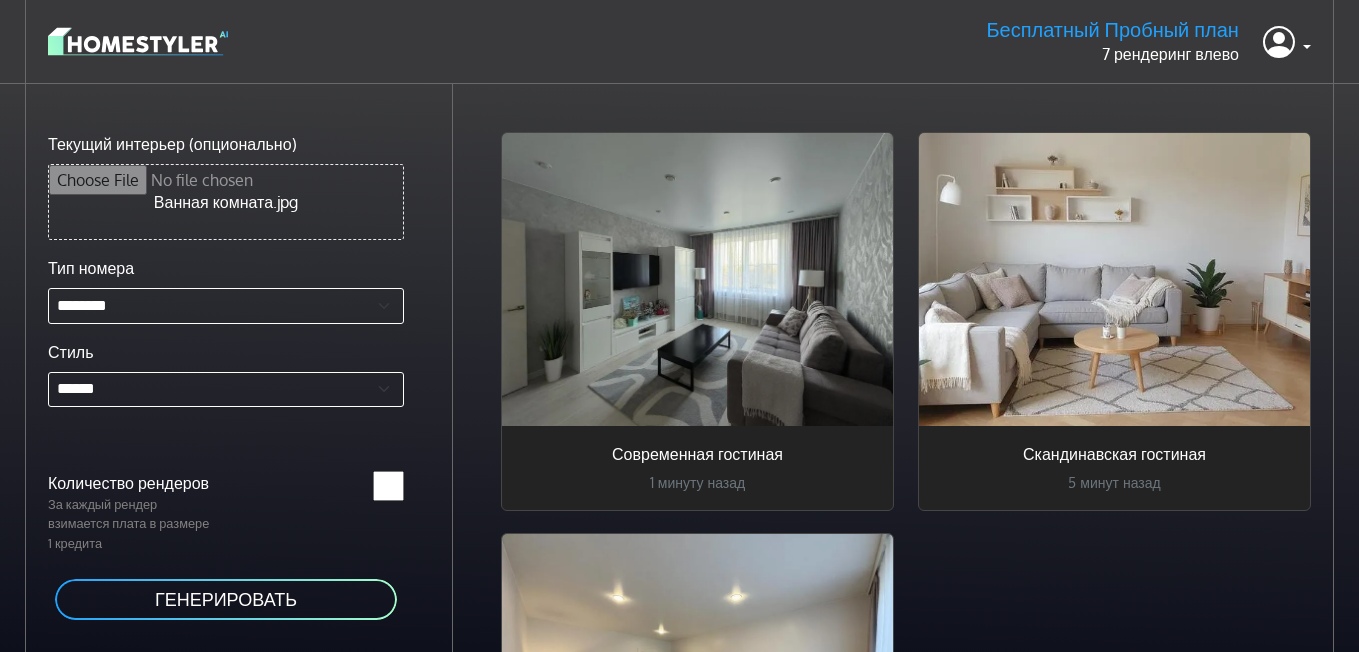 click on "ГЕНЕРИРОВАТЬ" at bounding box center [226, 599] 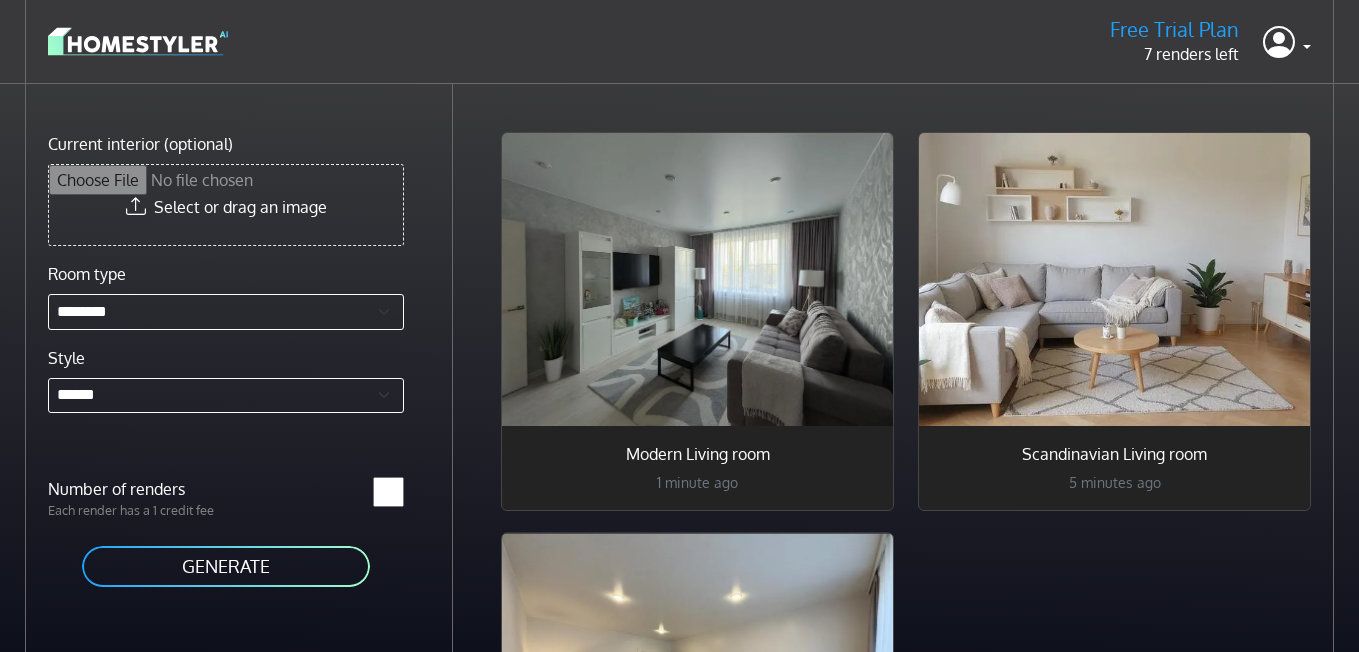 select on "********" 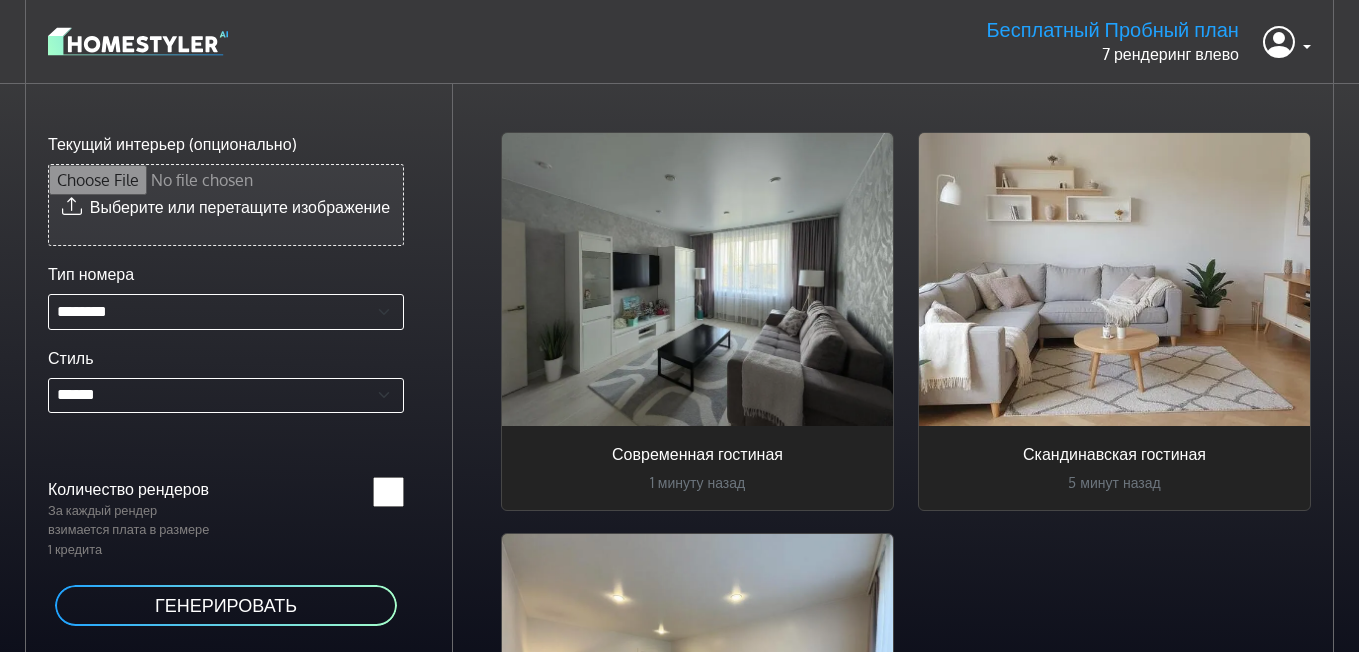 click on "Текущий интерьер (опционально)" at bounding box center (226, 205) 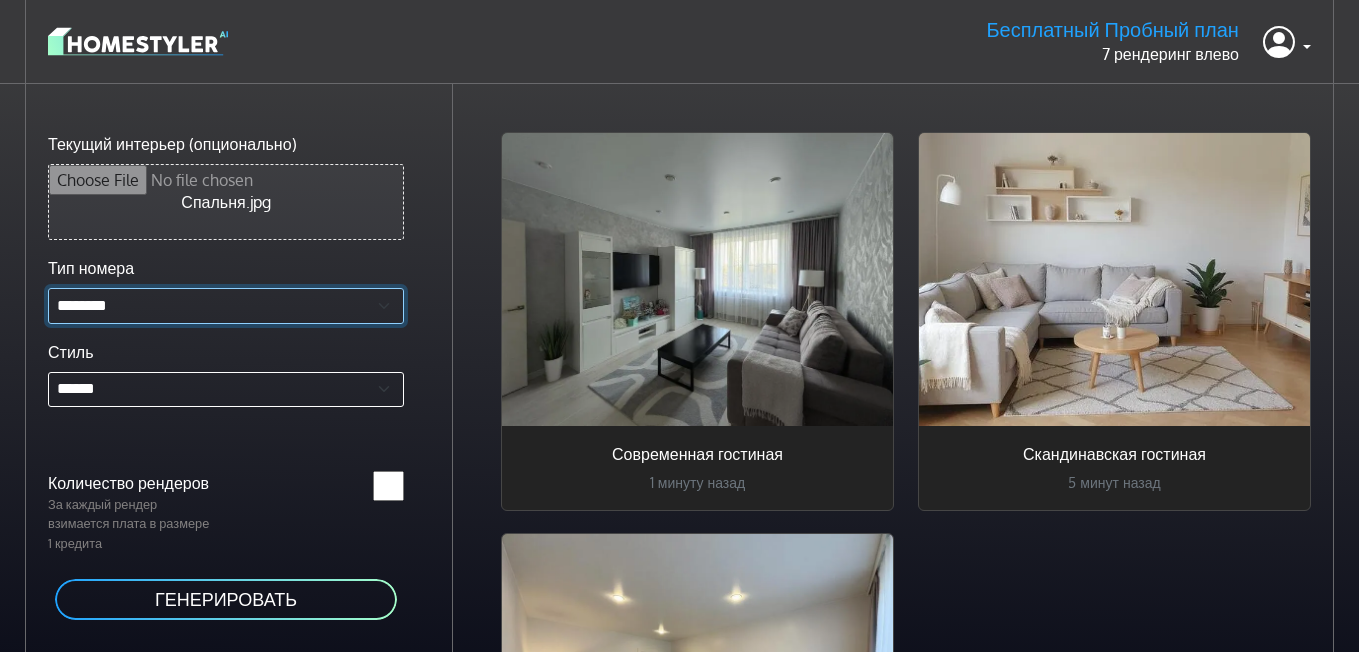 click on "**********" at bounding box center [226, 306] 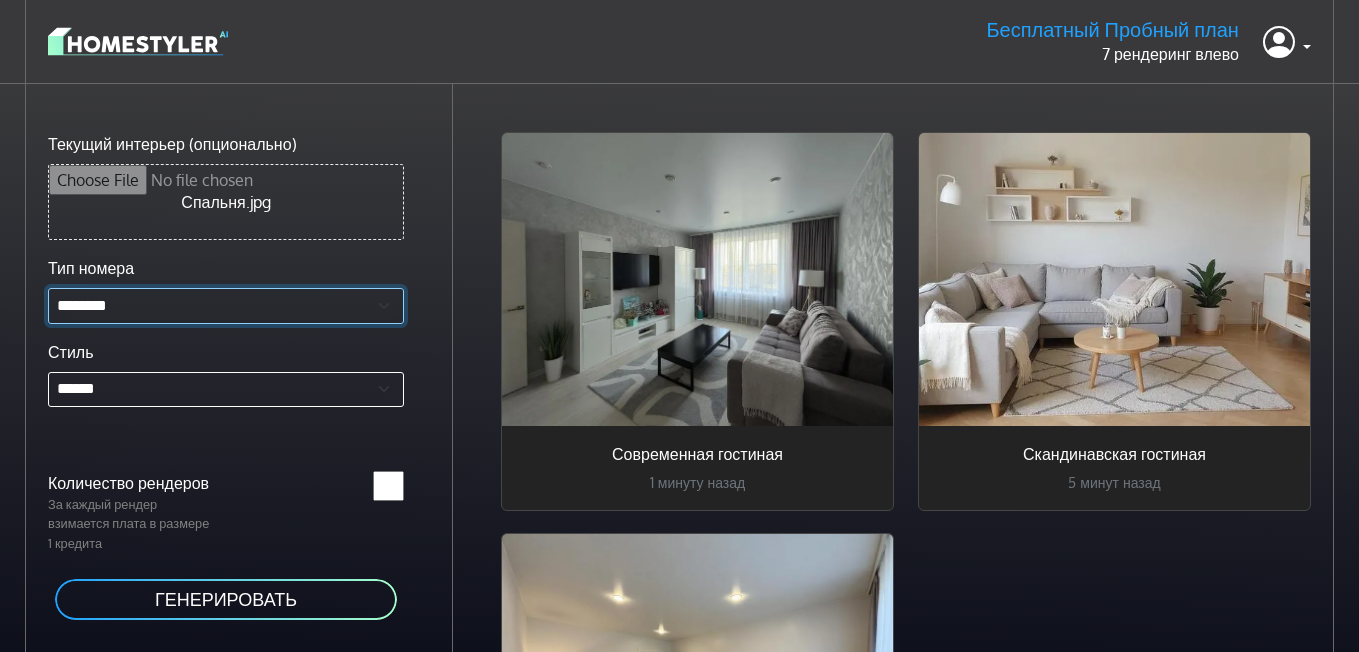 select on "*******" 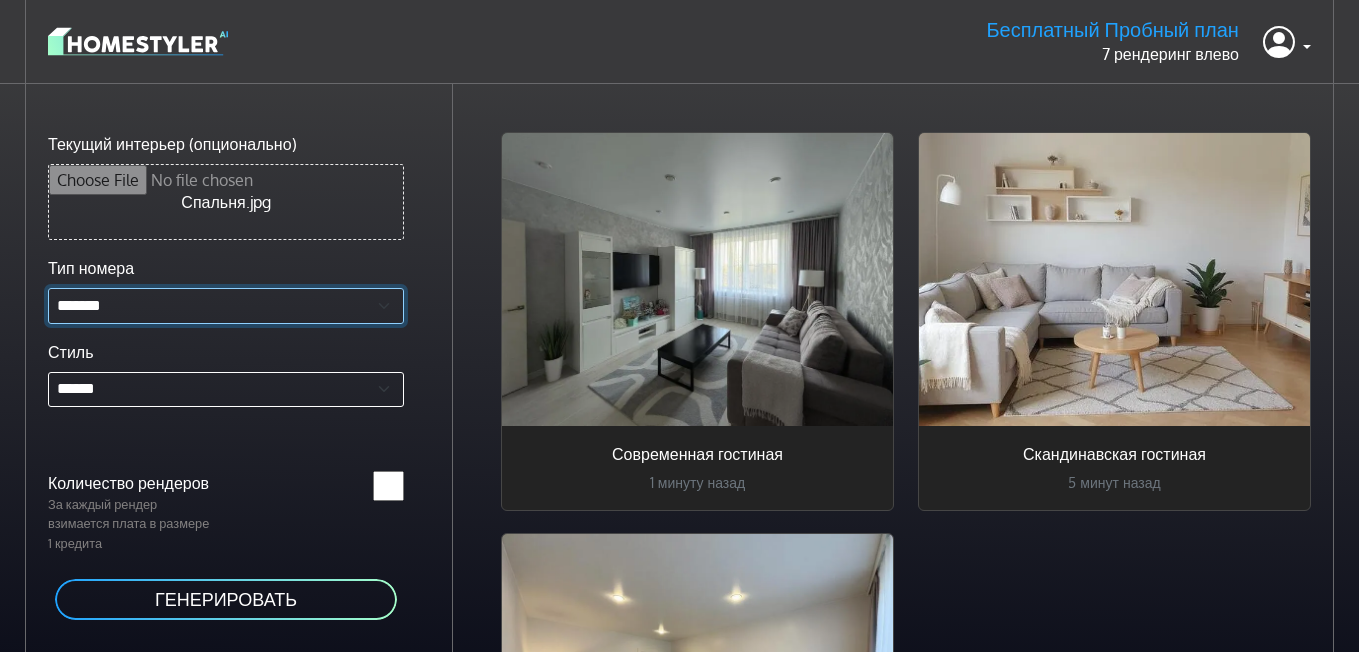 click on "**********" at bounding box center [226, 306] 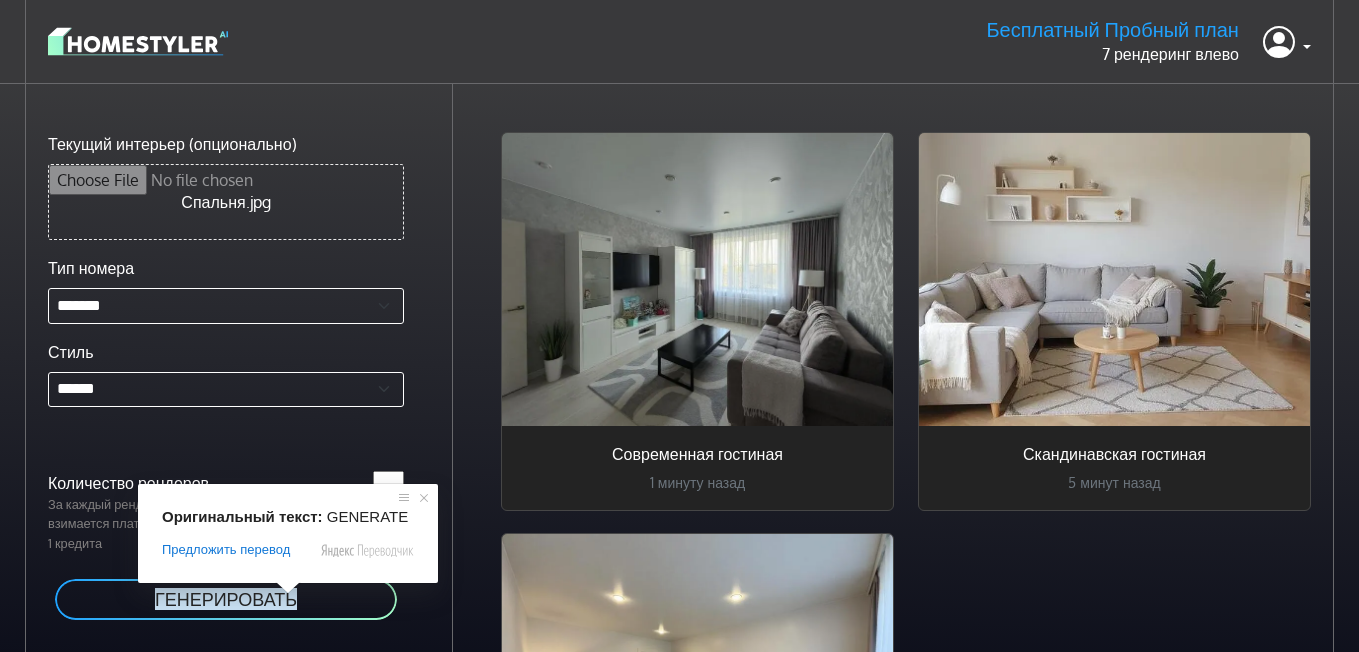 click on "ГЕНЕРИРОВАТЬ" at bounding box center [226, 599] 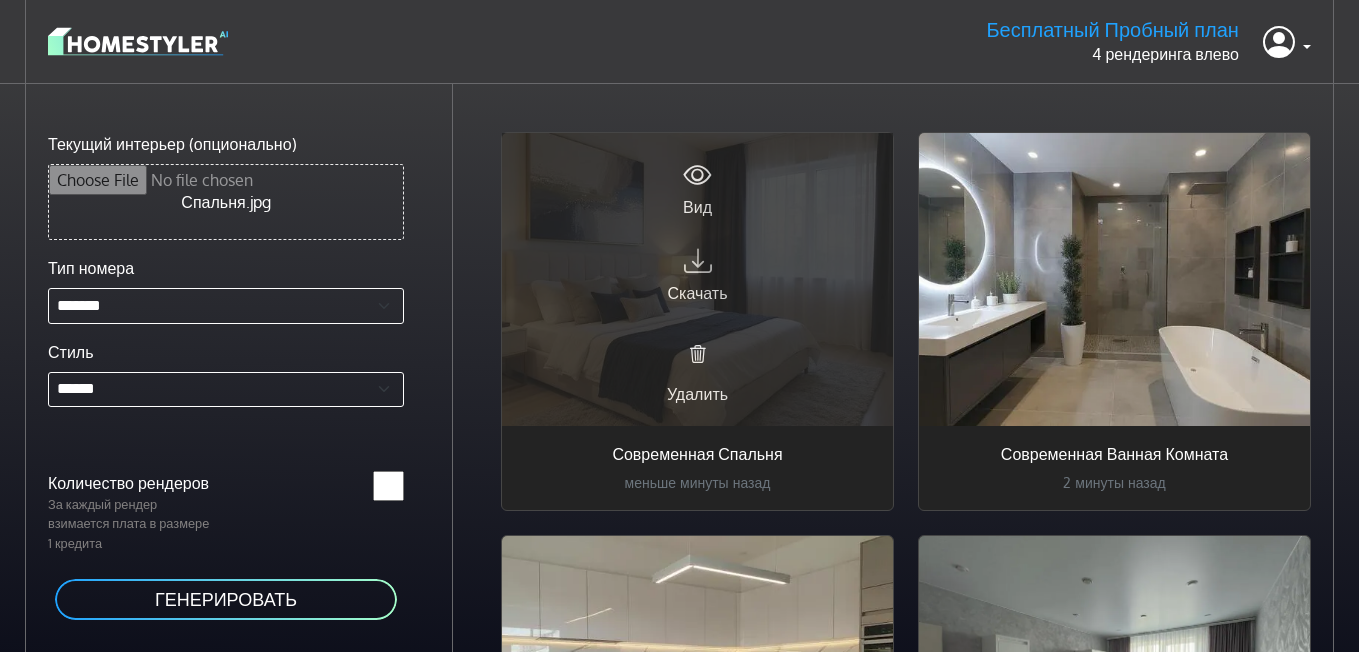 click at bounding box center [698, 260] 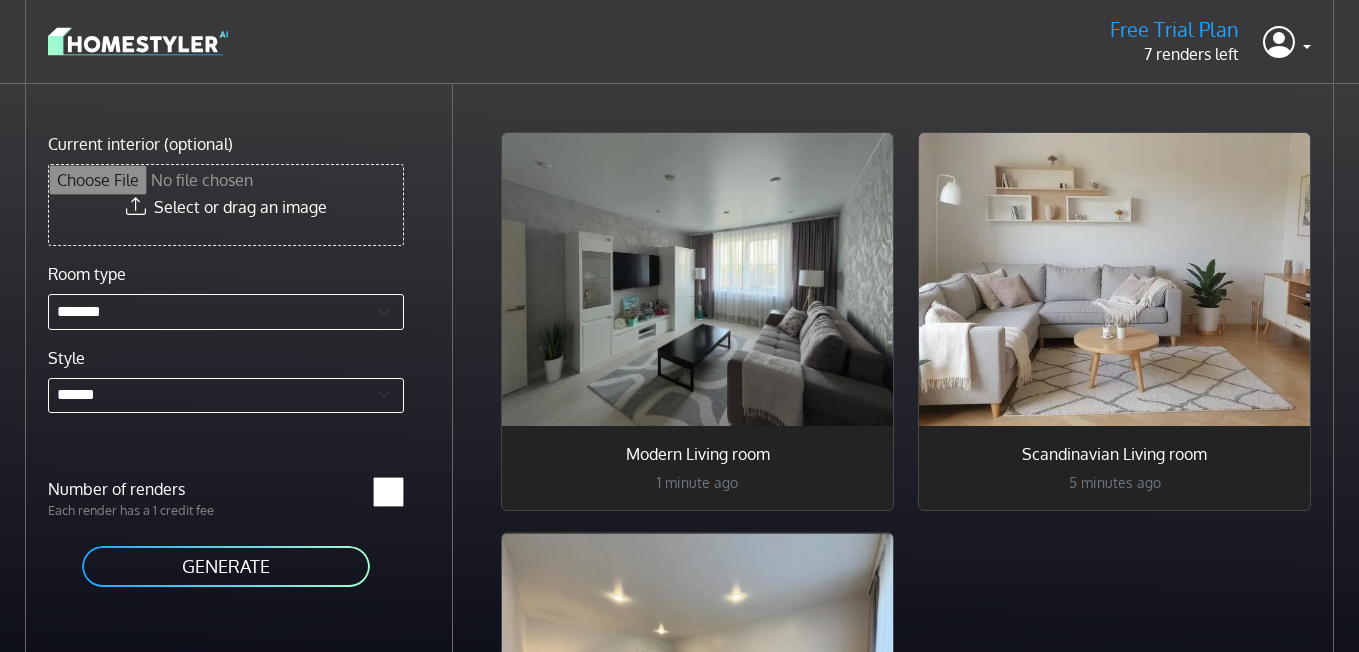 select on "*******" 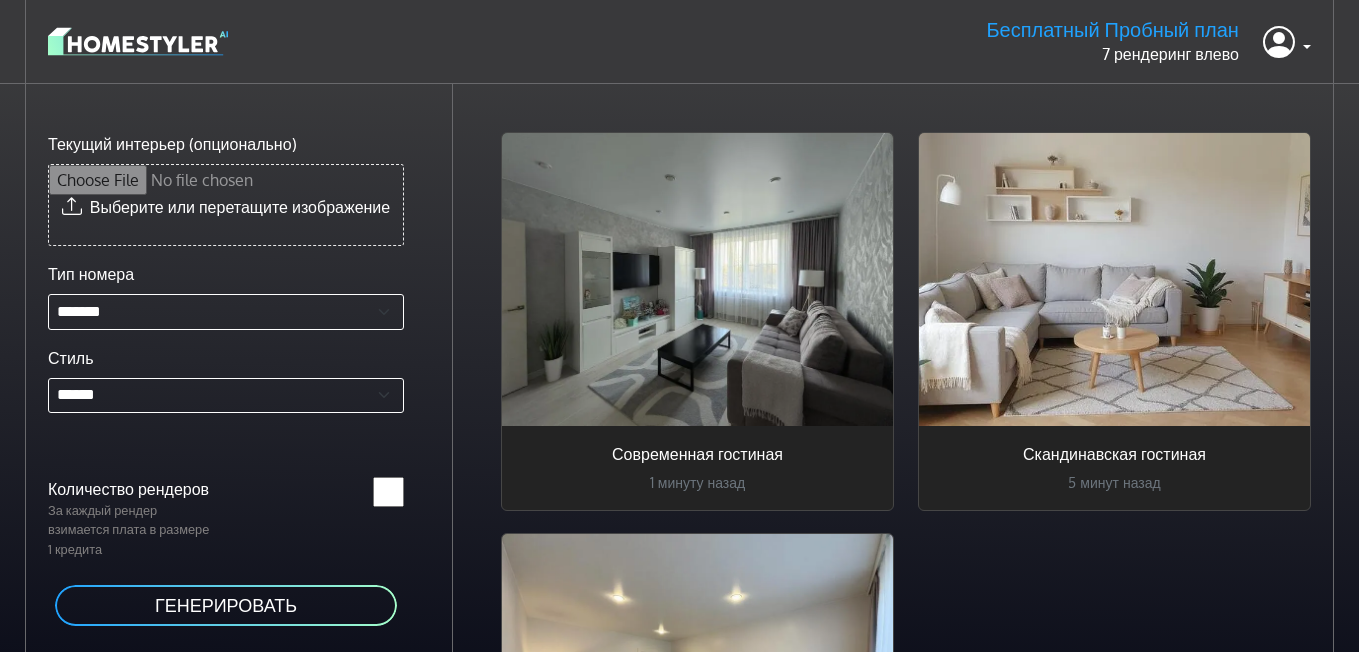 click on "Текущий интерьер (опционально)" at bounding box center [226, 205] 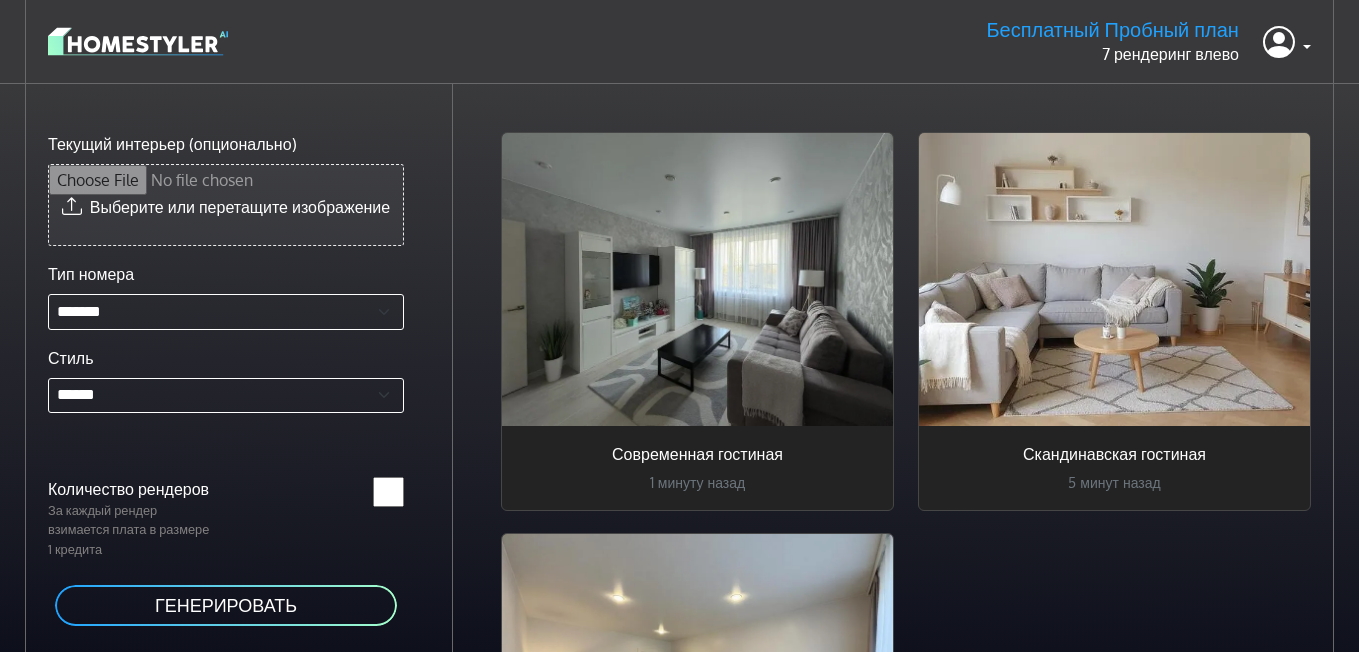 type on "**********" 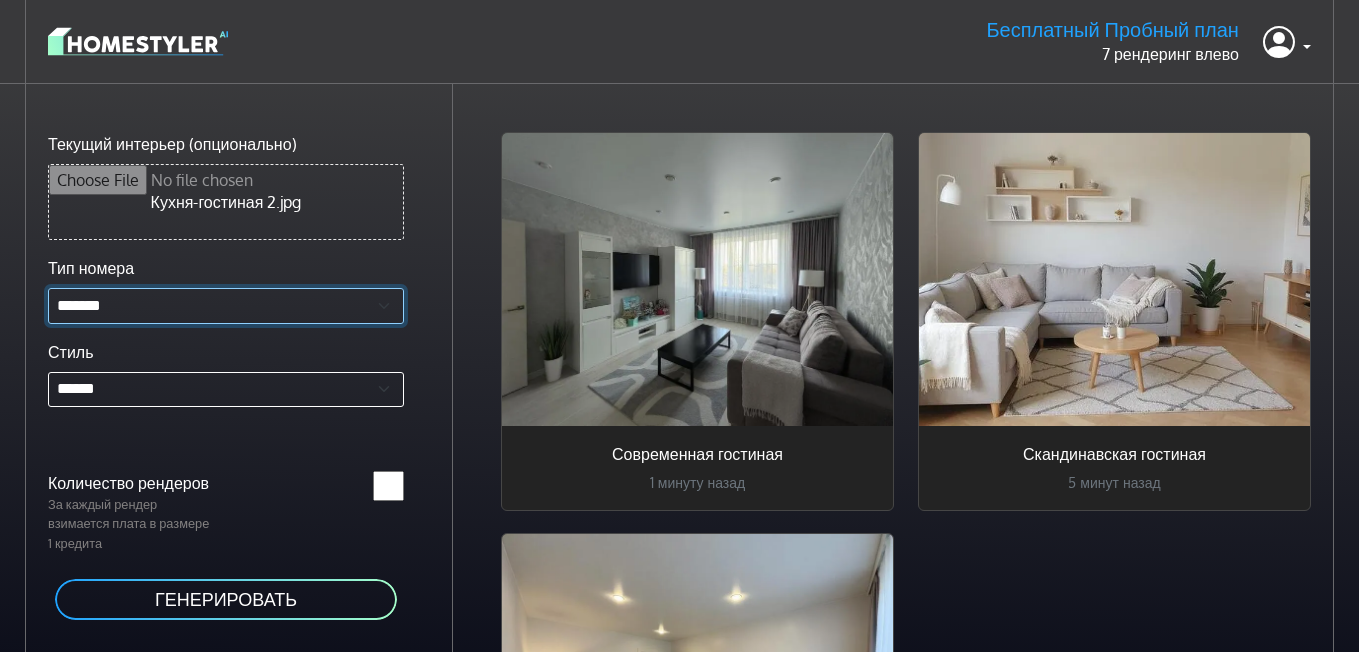 click on "**********" at bounding box center [226, 306] 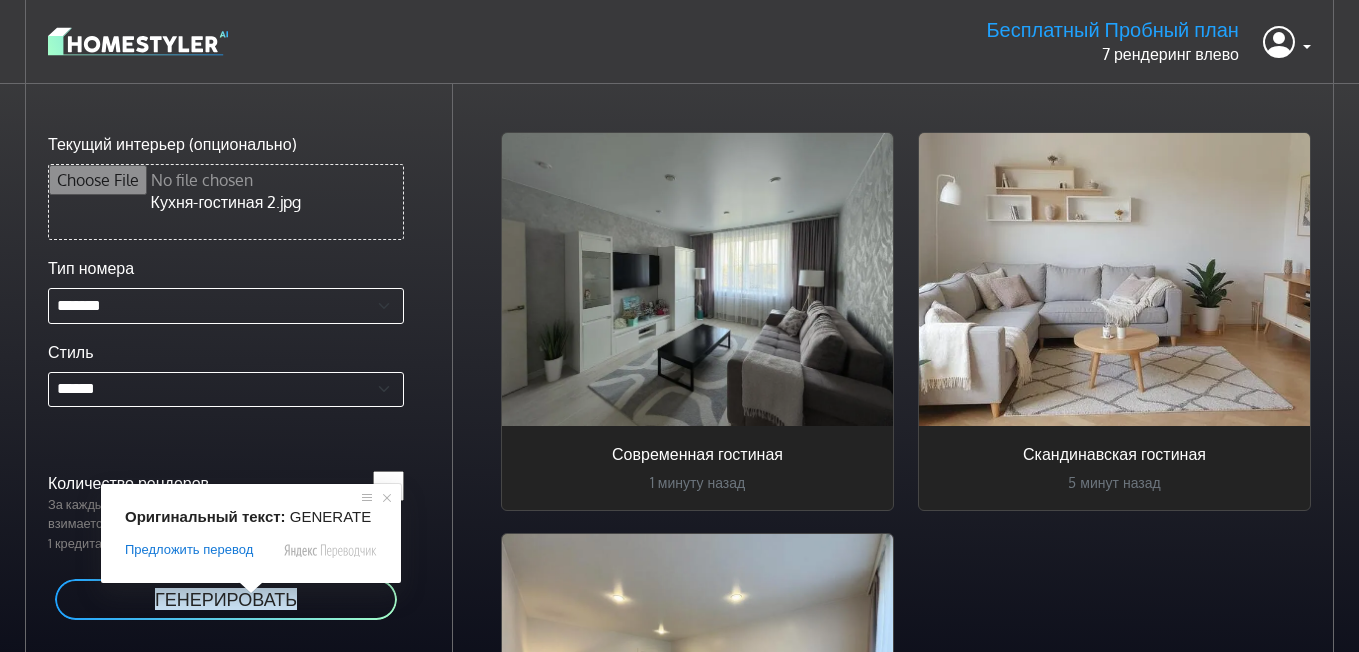 click on "ГЕНЕРИРОВАТЬ" at bounding box center [226, 599] 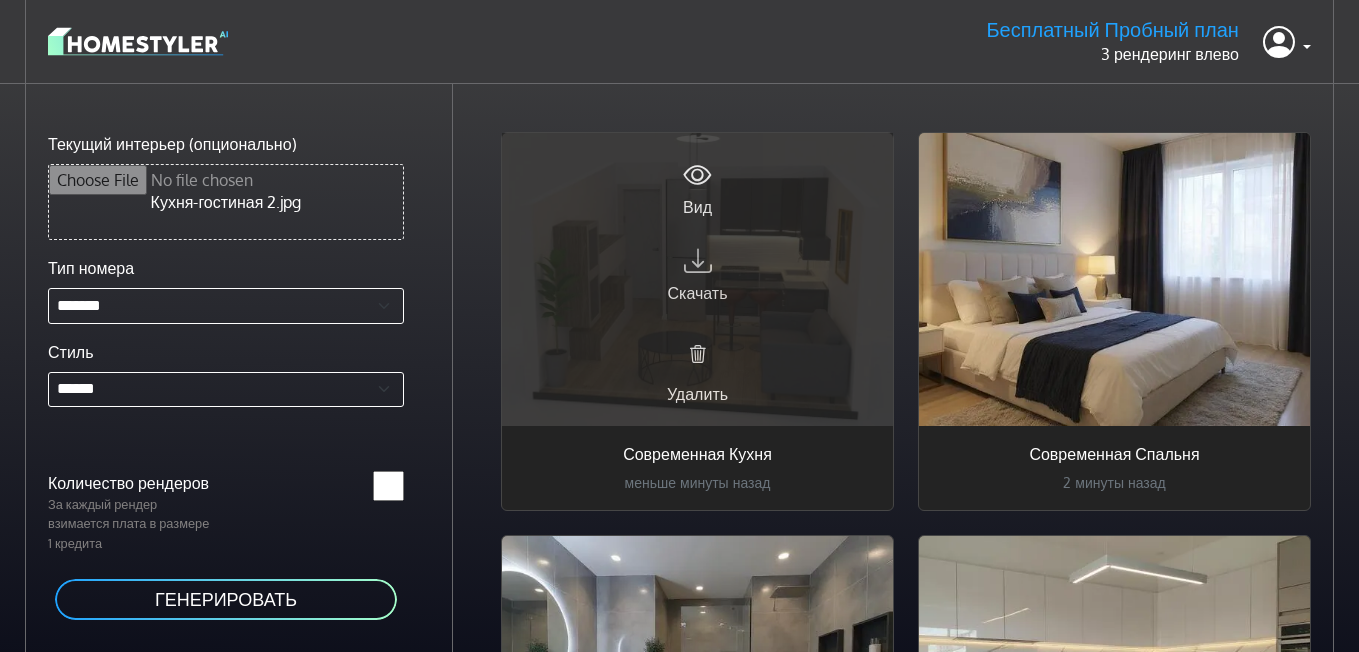 click at bounding box center (698, 260) 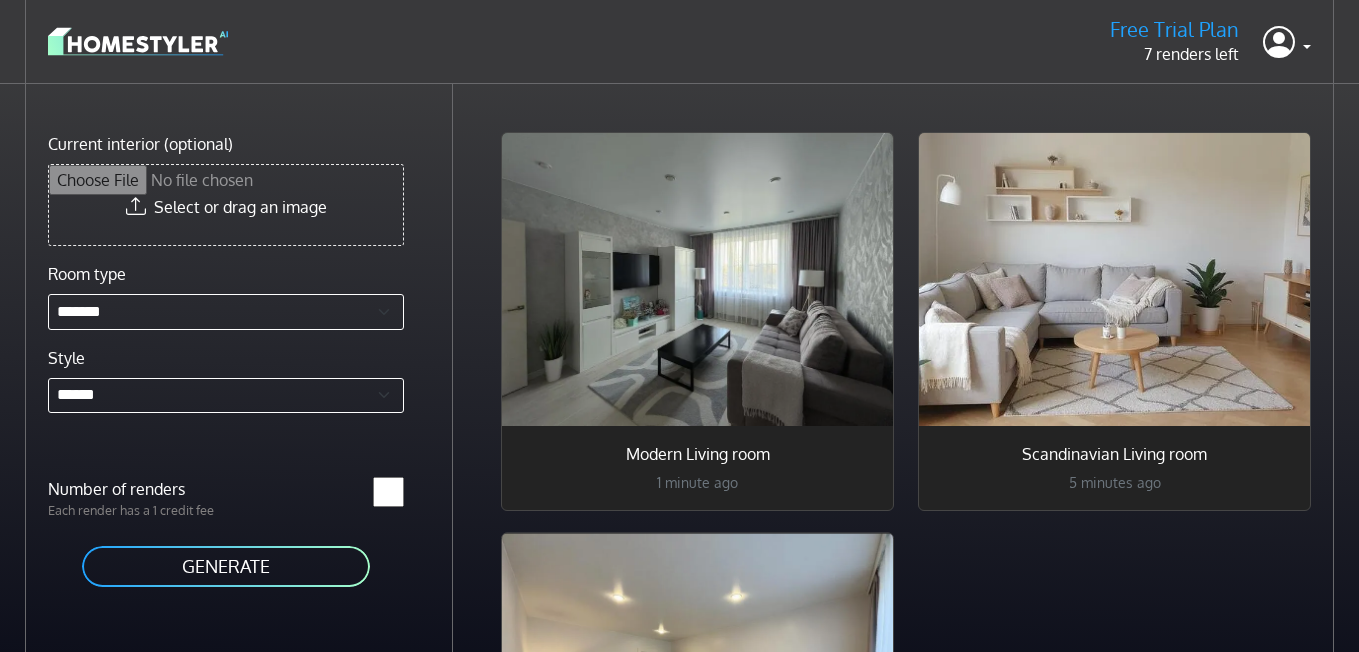 select on "*******" 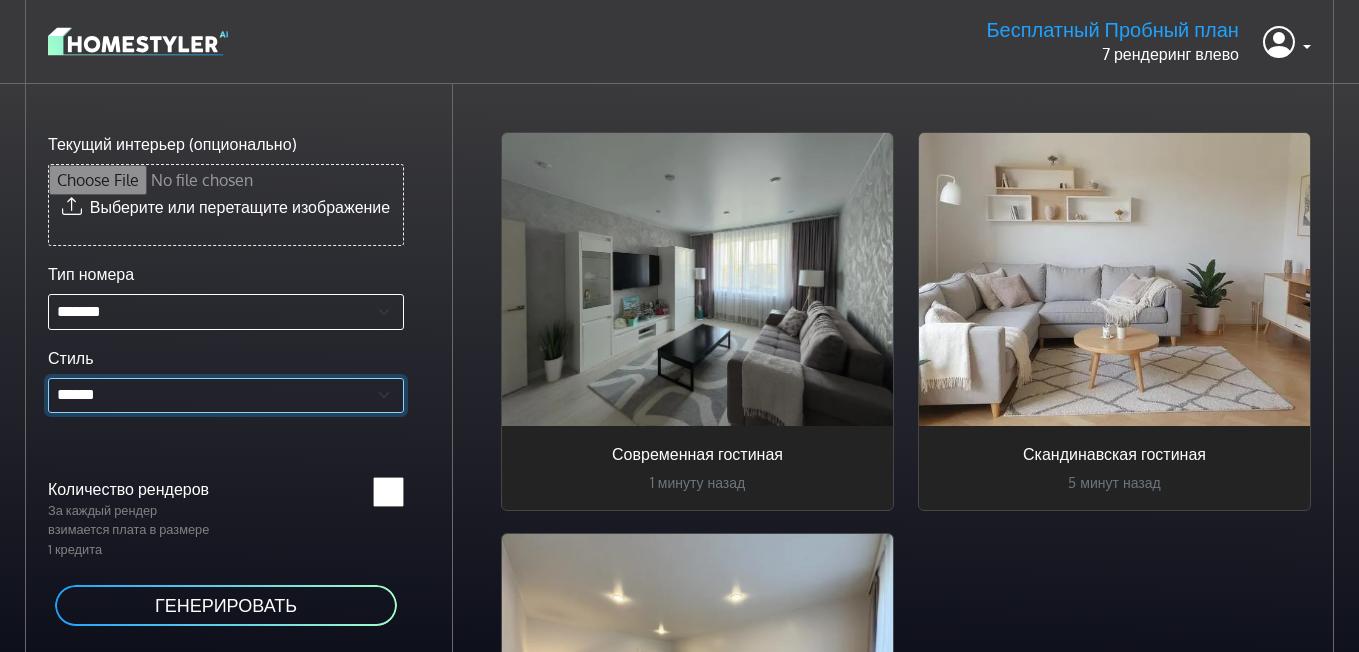 click on "**********" at bounding box center (226, 396) 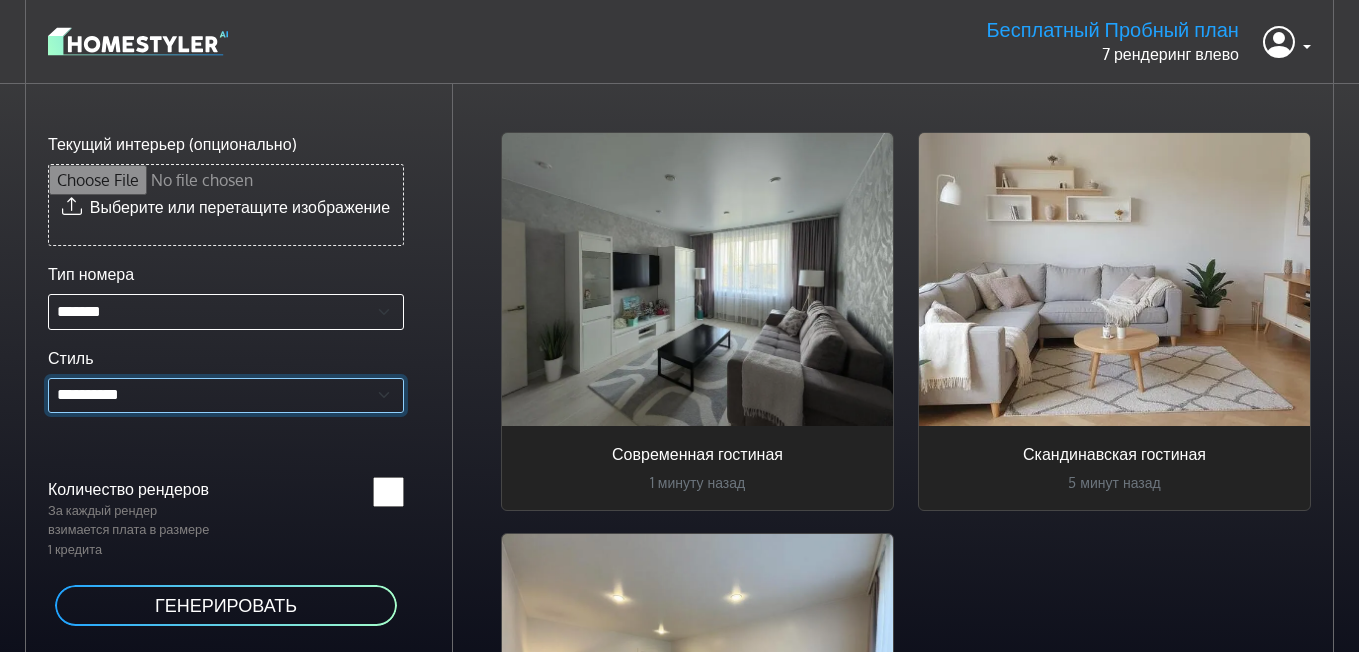click on "**********" at bounding box center [226, 396] 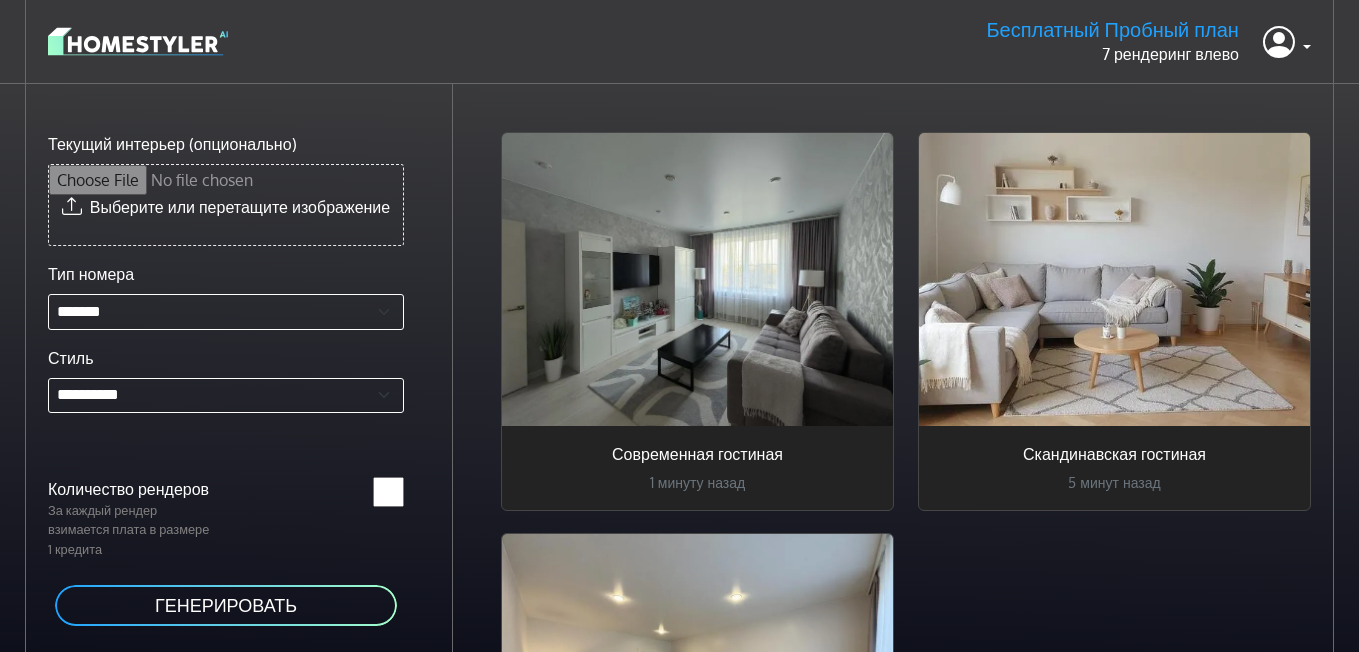 click on "Текущий интерьер (опционально)" at bounding box center (226, 205) 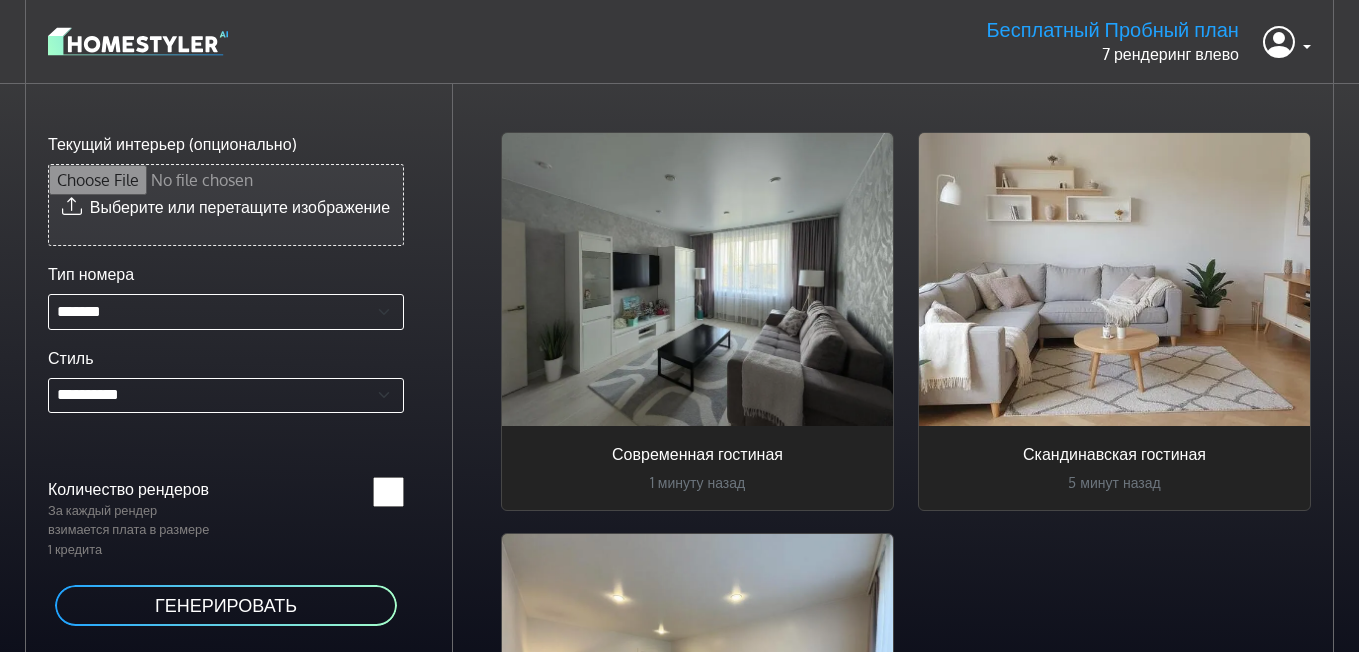 click on "ГЕНЕРИРОВАТЬ" at bounding box center [226, 605] 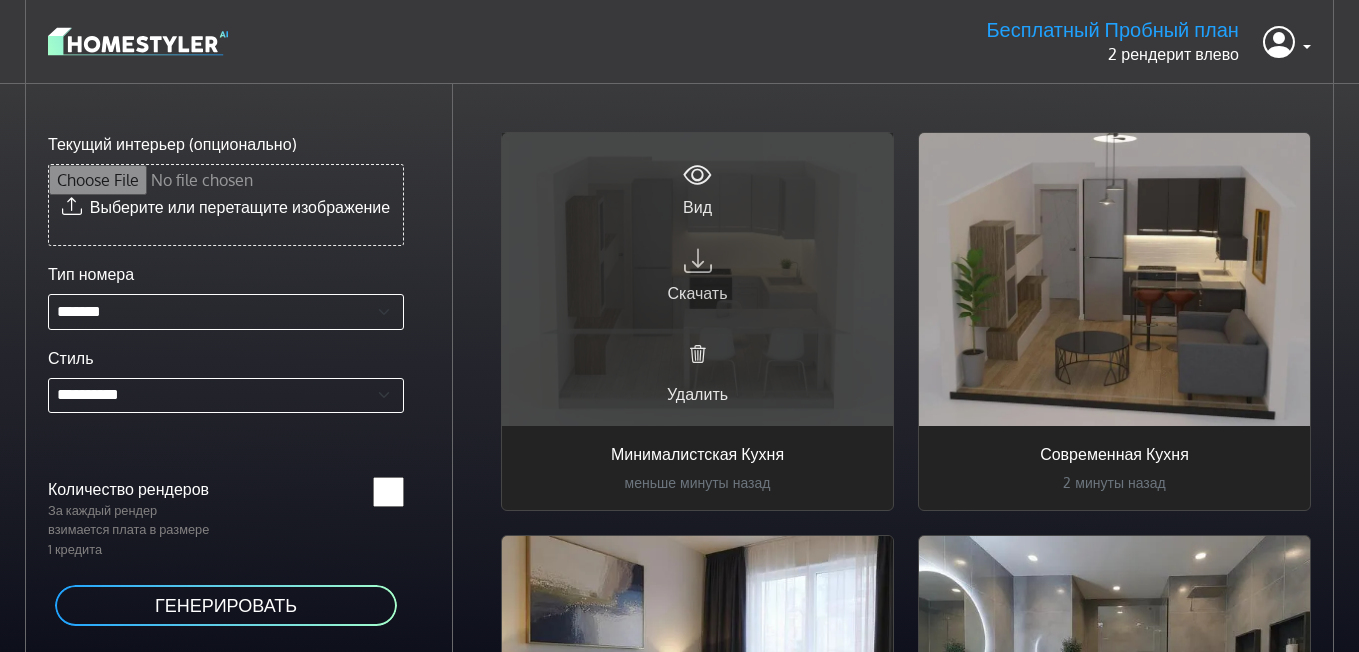 click at bounding box center [698, 260] 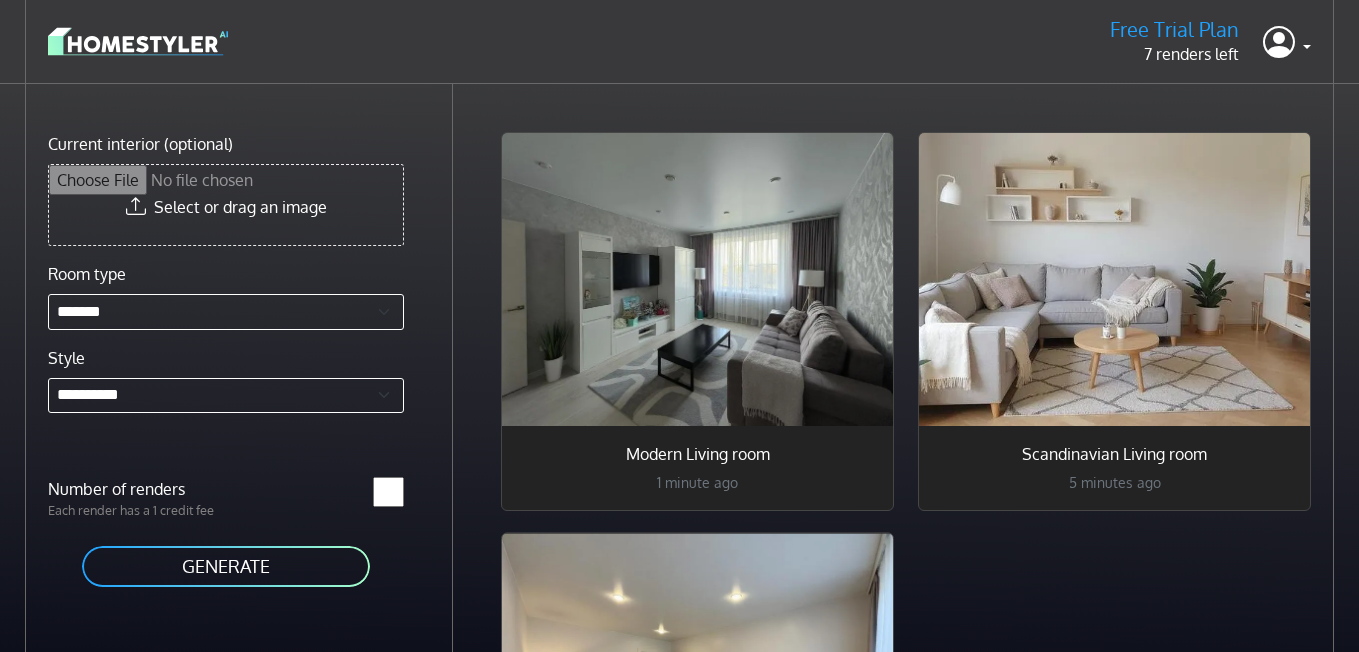 select on "*******" 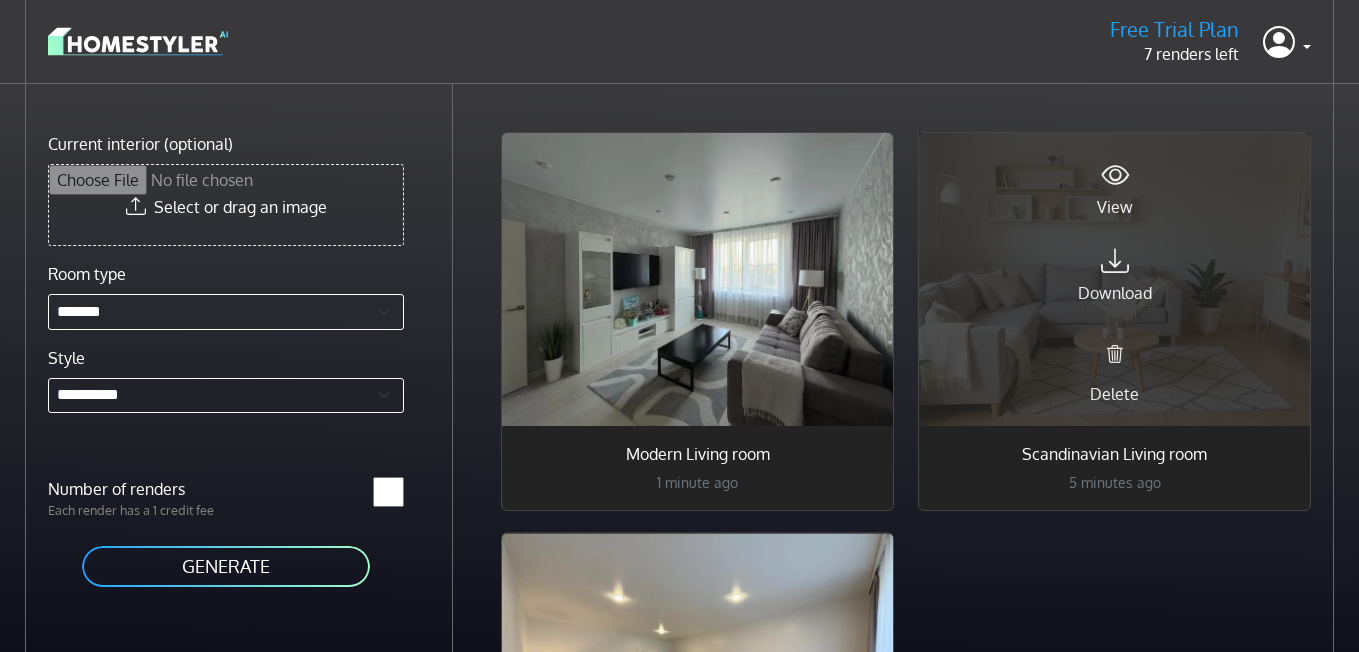 scroll, scrollTop: 0, scrollLeft: 0, axis: both 